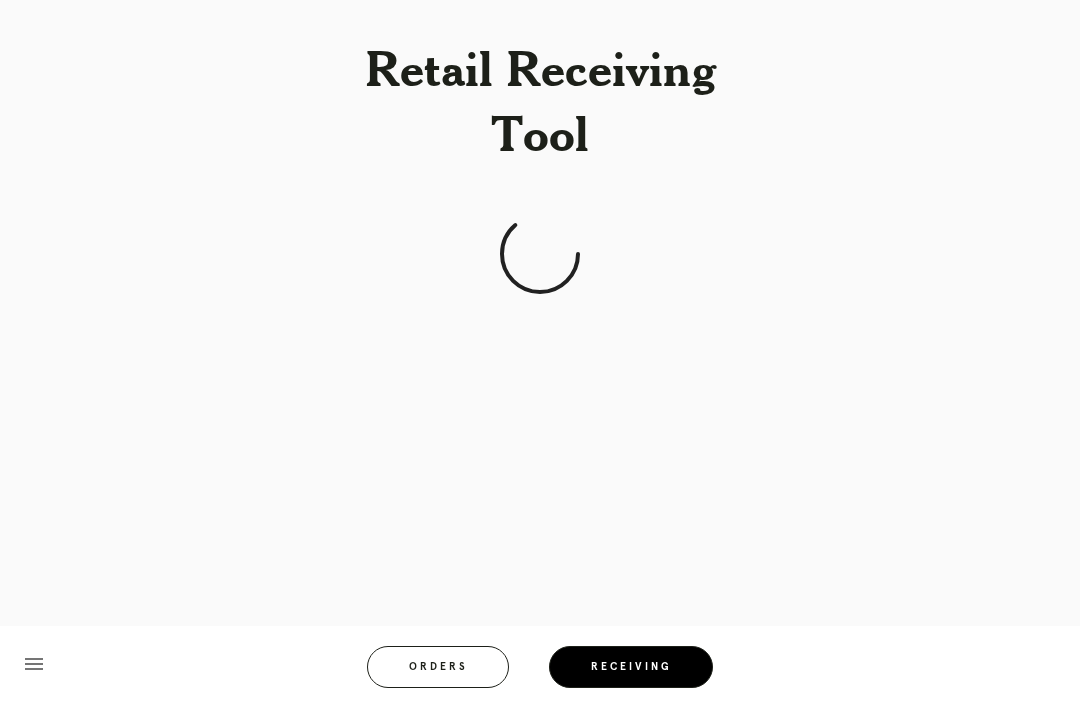 scroll, scrollTop: 0, scrollLeft: 0, axis: both 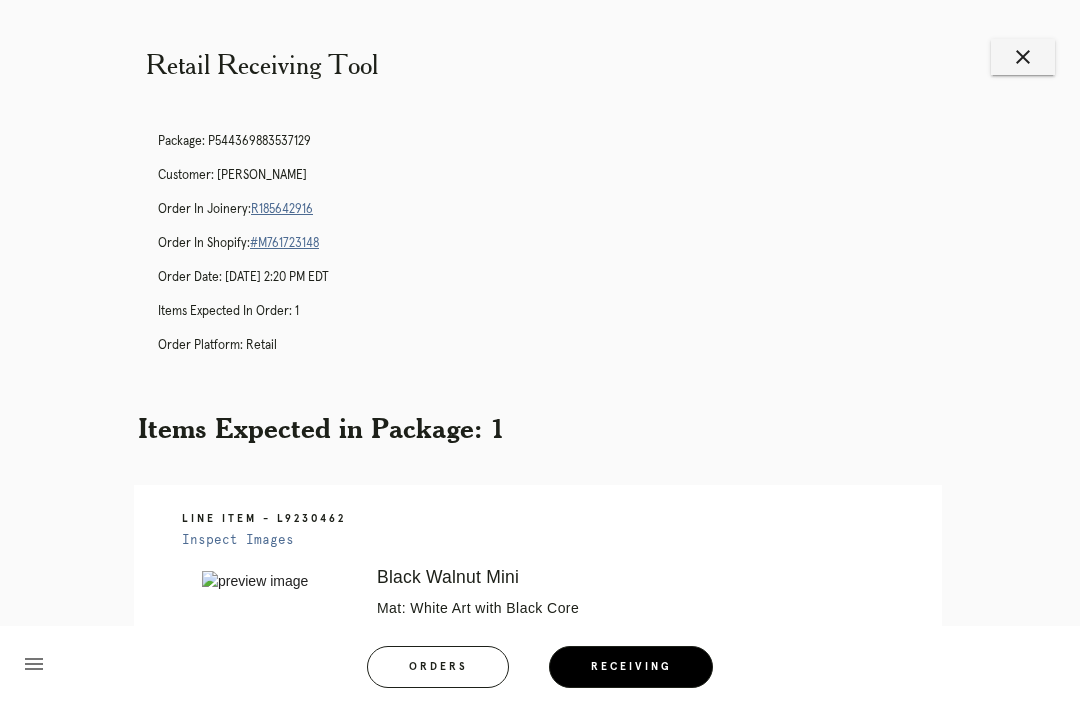 click on "close" at bounding box center [1023, 57] 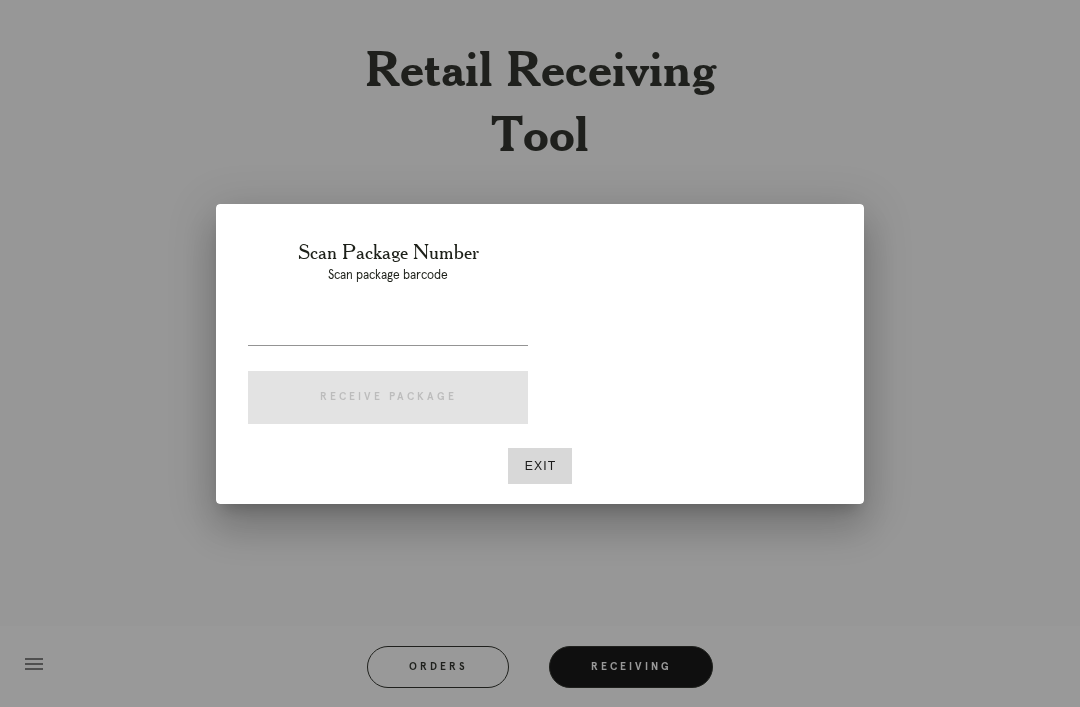 scroll, scrollTop: 0, scrollLeft: 0, axis: both 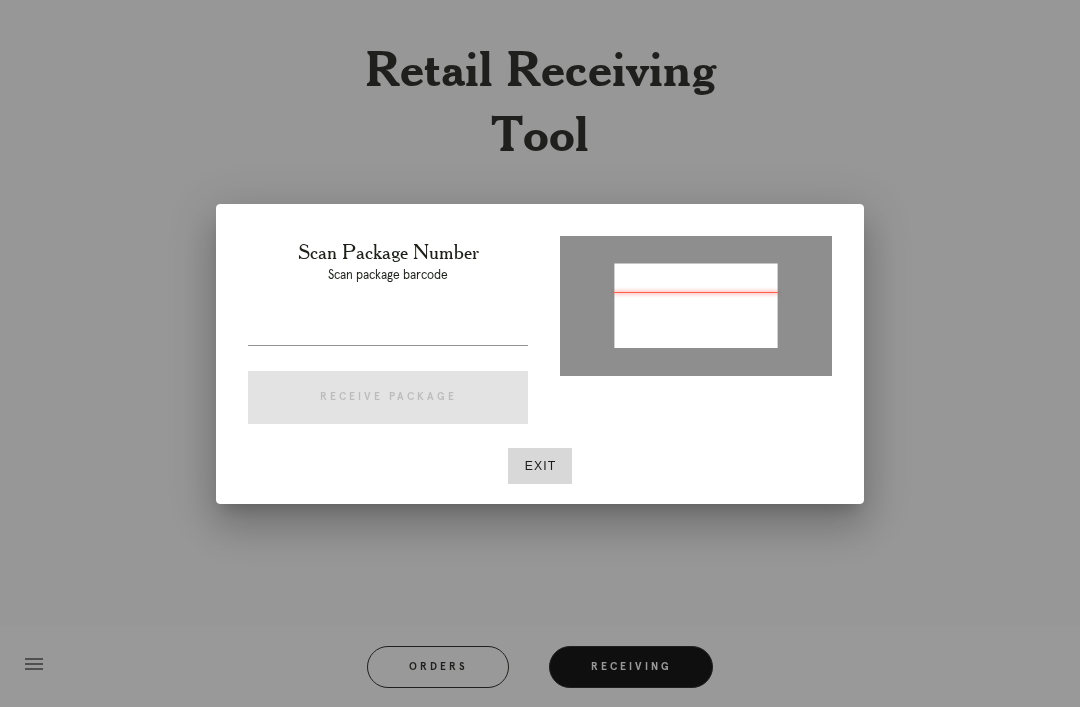 type on "P796845372519461" 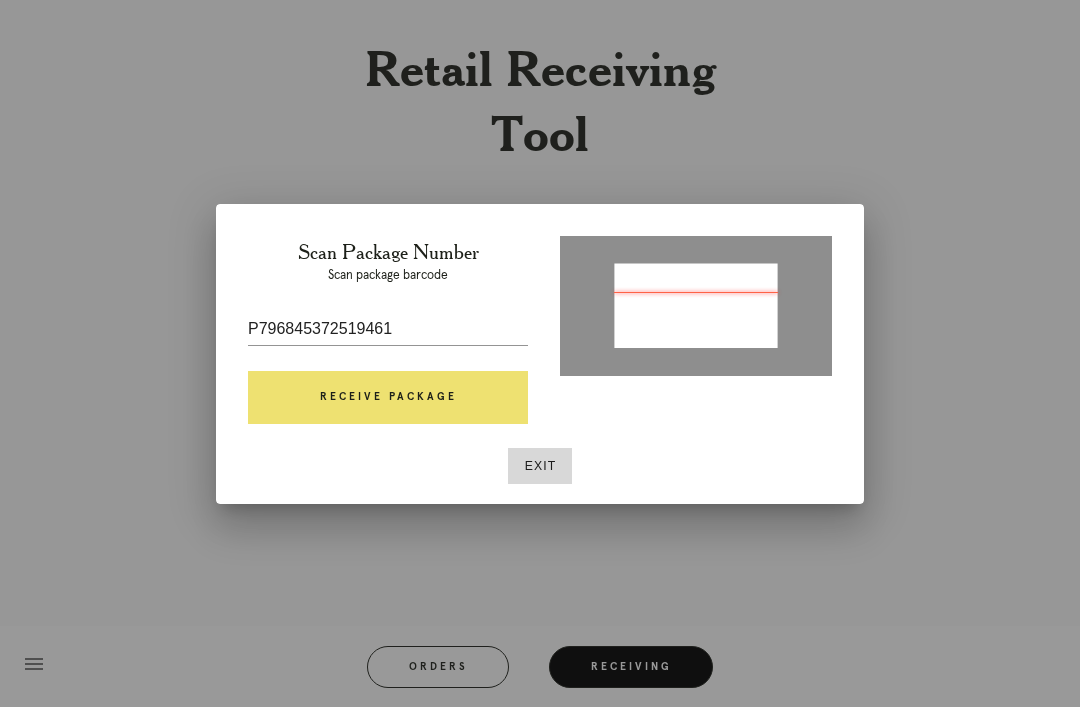 click on "Receive Package" at bounding box center (388, 398) 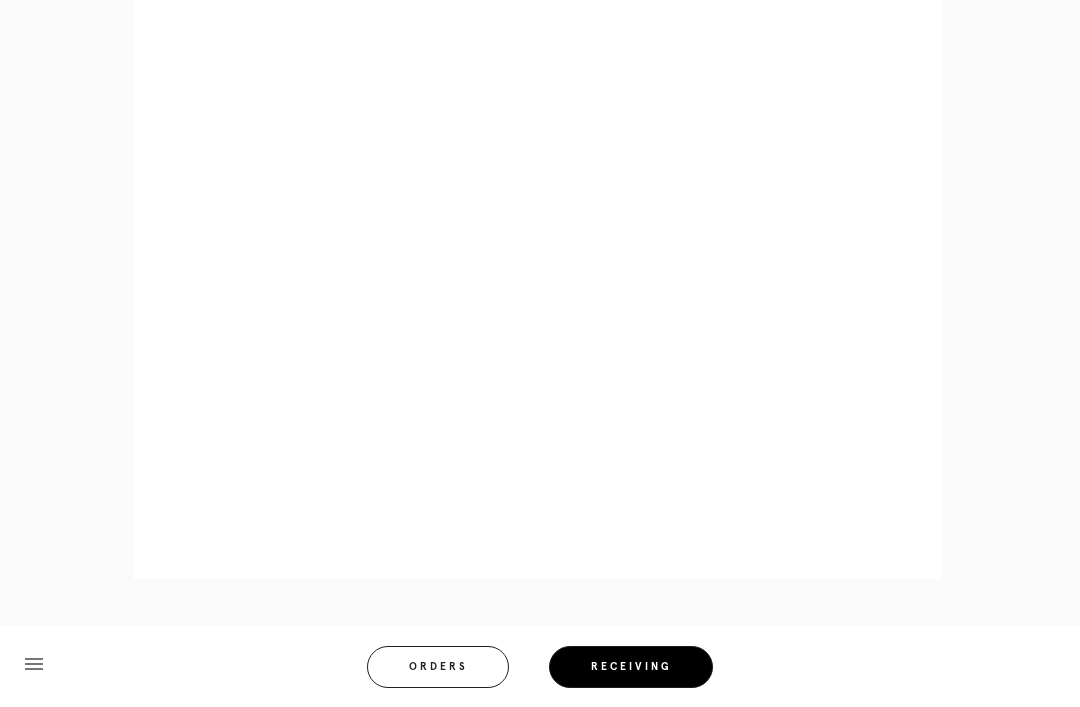 scroll, scrollTop: 858, scrollLeft: 0, axis: vertical 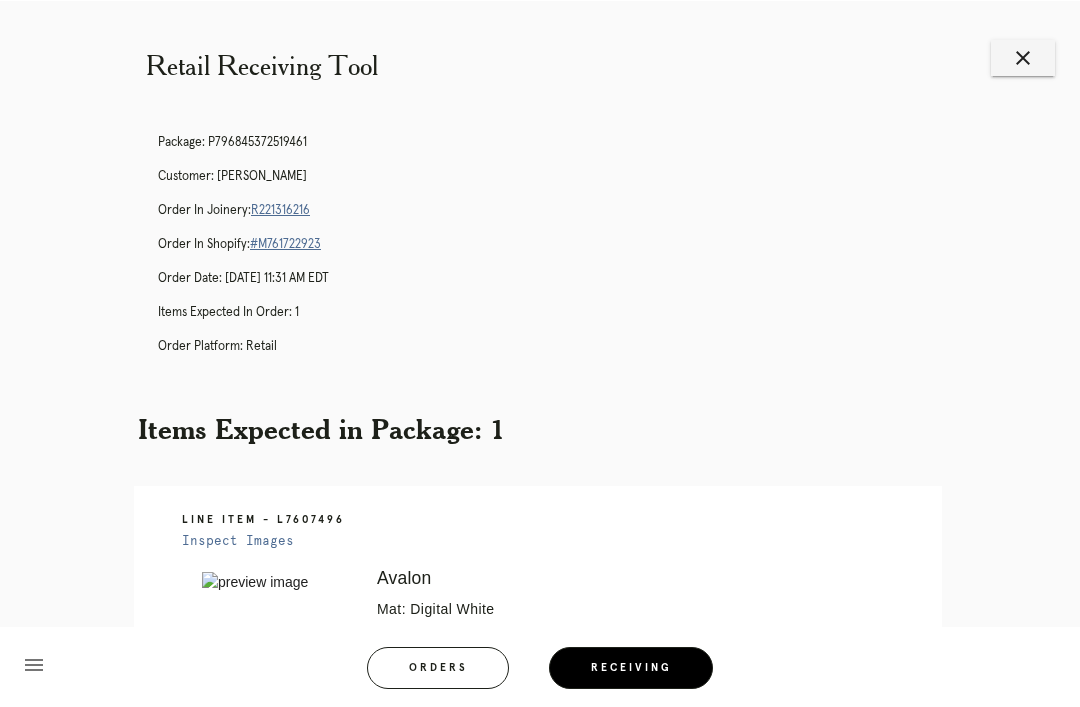 click on "close" at bounding box center (1023, 57) 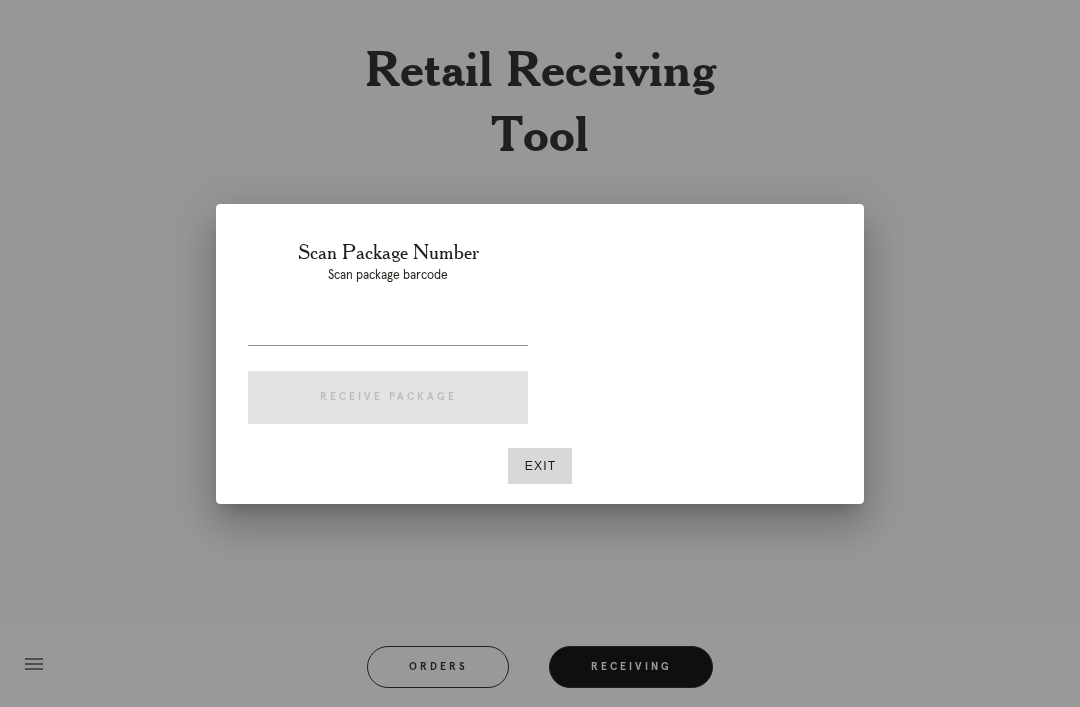scroll, scrollTop: 0, scrollLeft: 0, axis: both 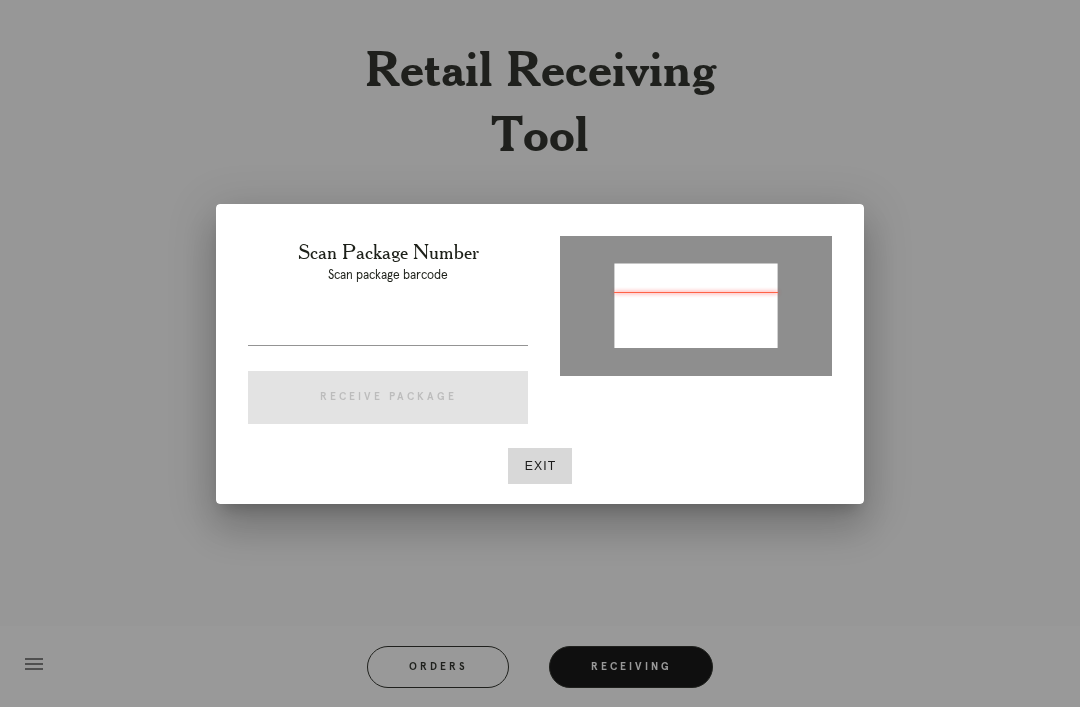 click on "Exit" at bounding box center [540, 466] 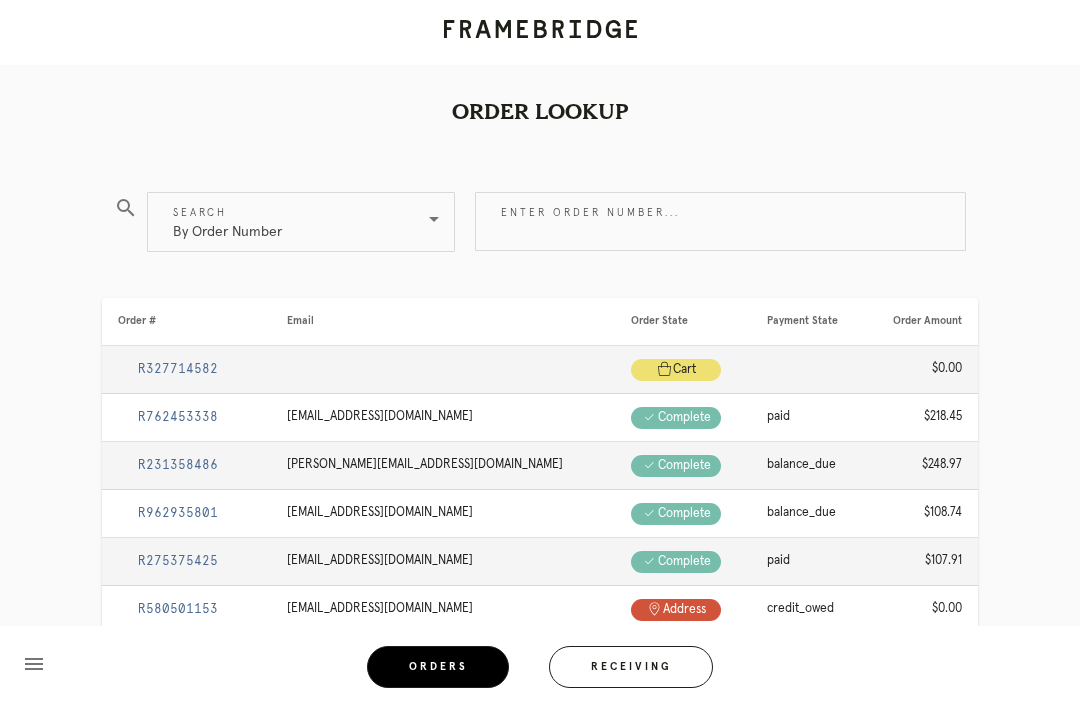 click on "Receiving" at bounding box center [631, 667] 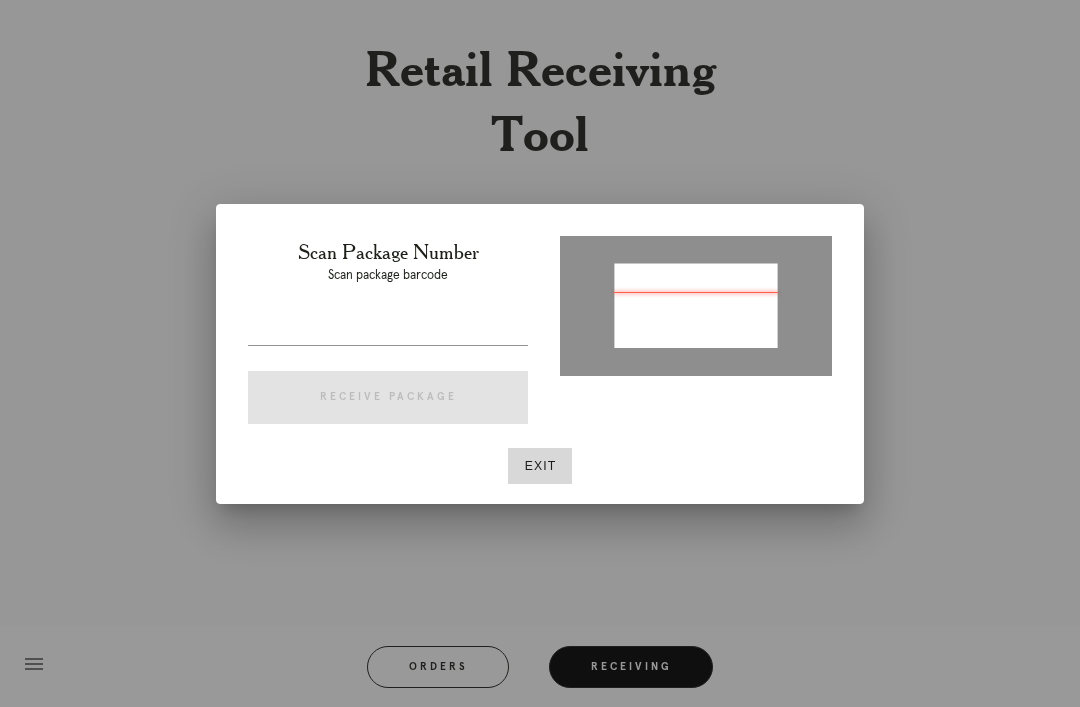 type on "P124333623715412" 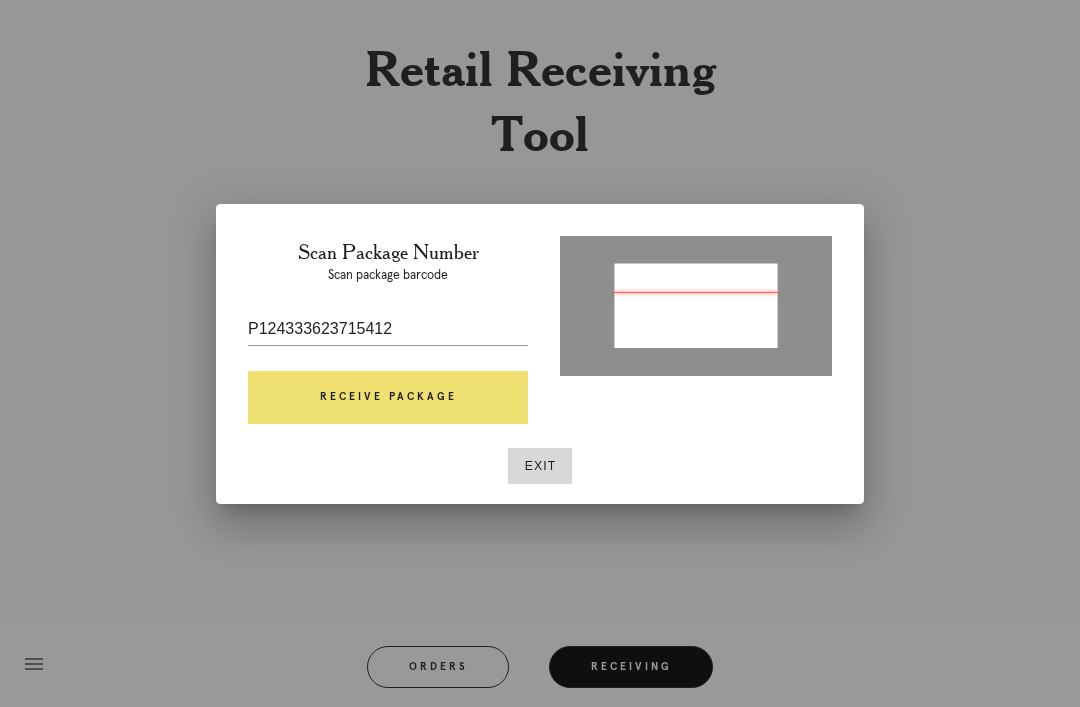click on "Receive Package" at bounding box center (388, 398) 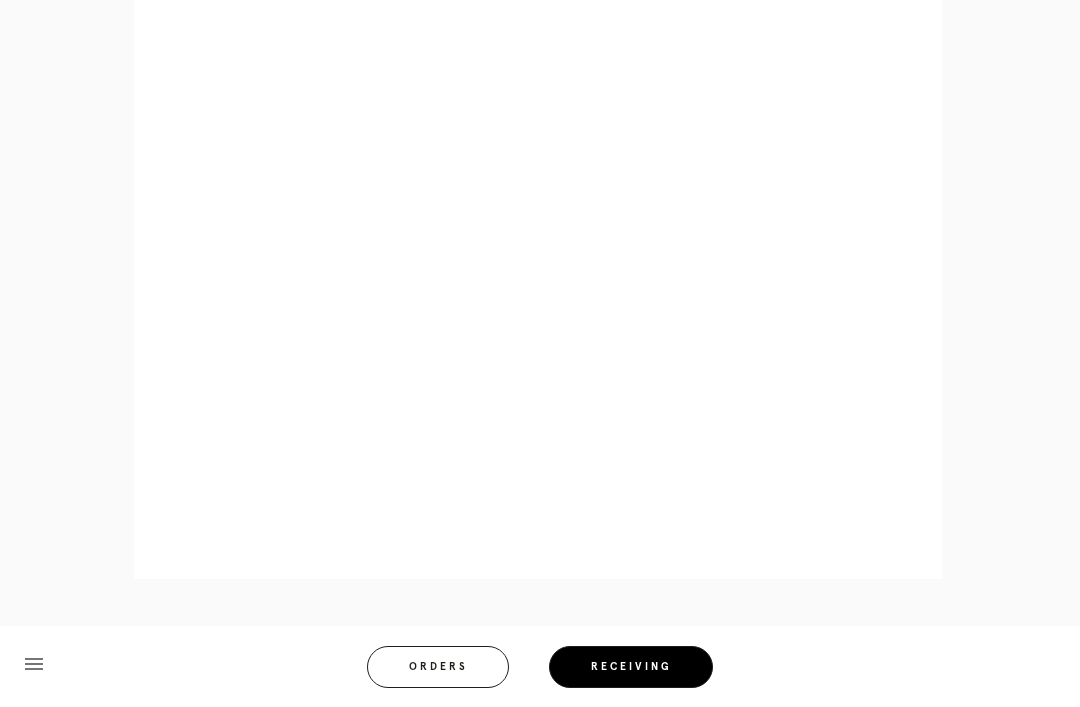 scroll, scrollTop: 964, scrollLeft: 0, axis: vertical 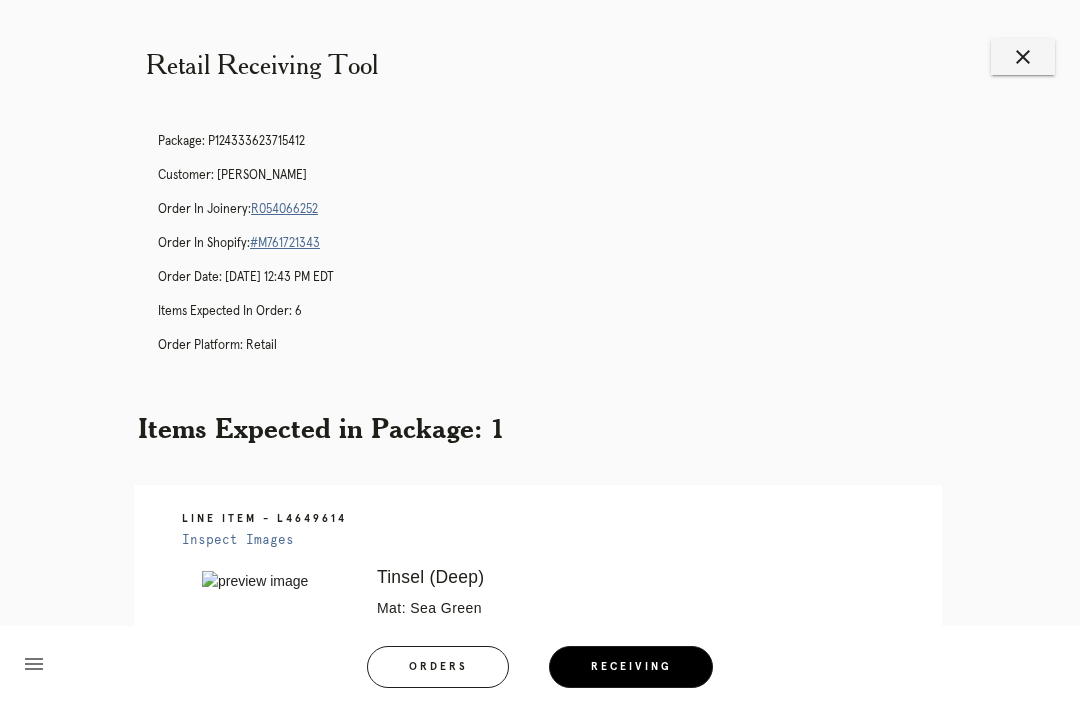 click on "R054066252" at bounding box center [284, 209] 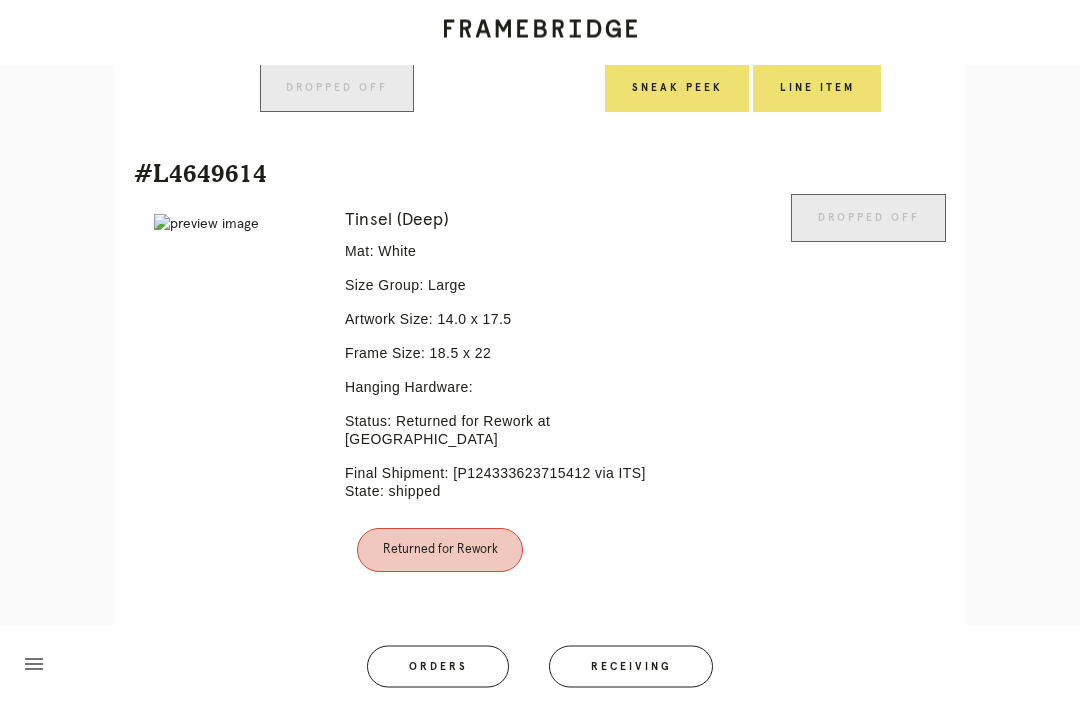 scroll, scrollTop: 1646, scrollLeft: 0, axis: vertical 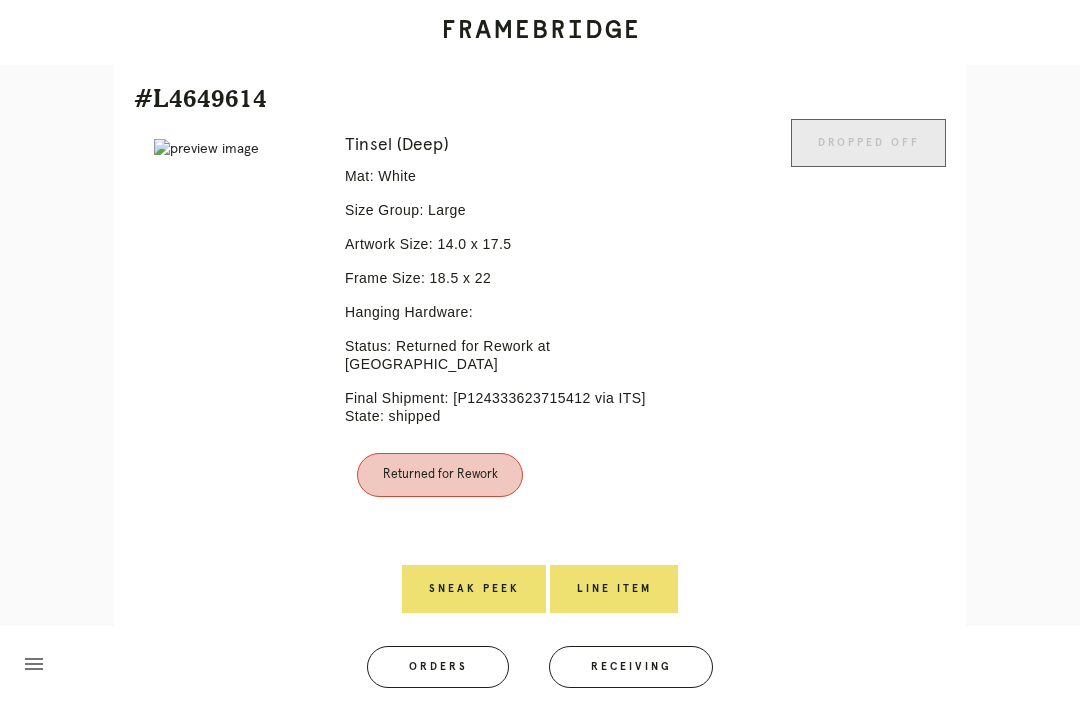 click on "Line Item" at bounding box center [614, 589] 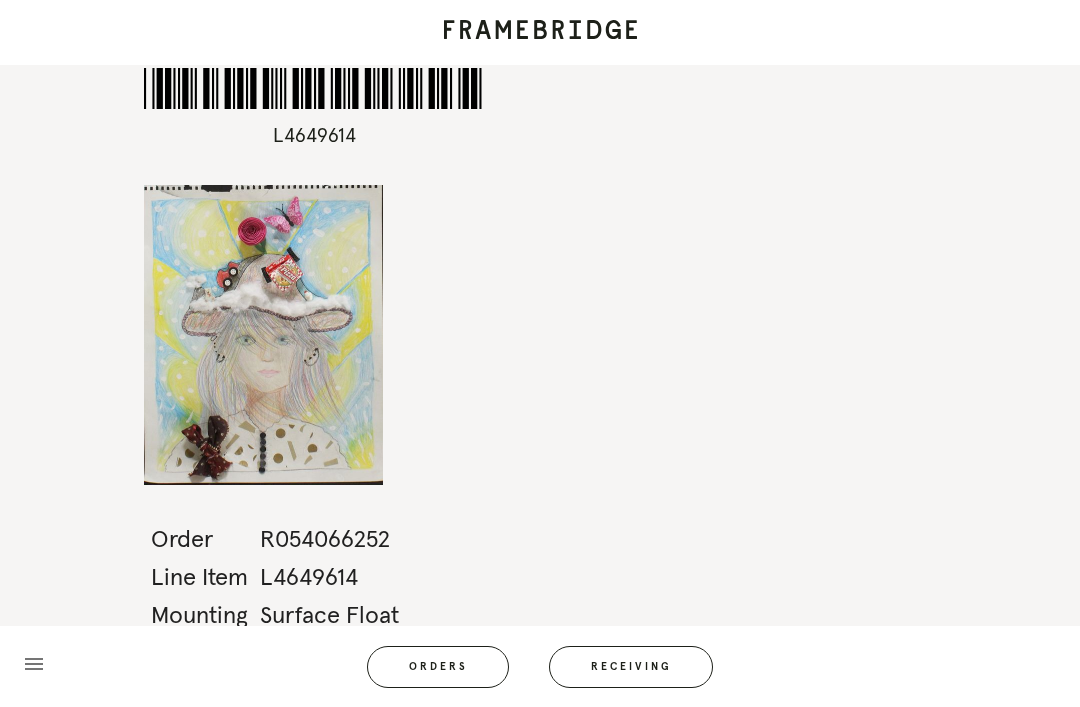 scroll, scrollTop: 12, scrollLeft: 0, axis: vertical 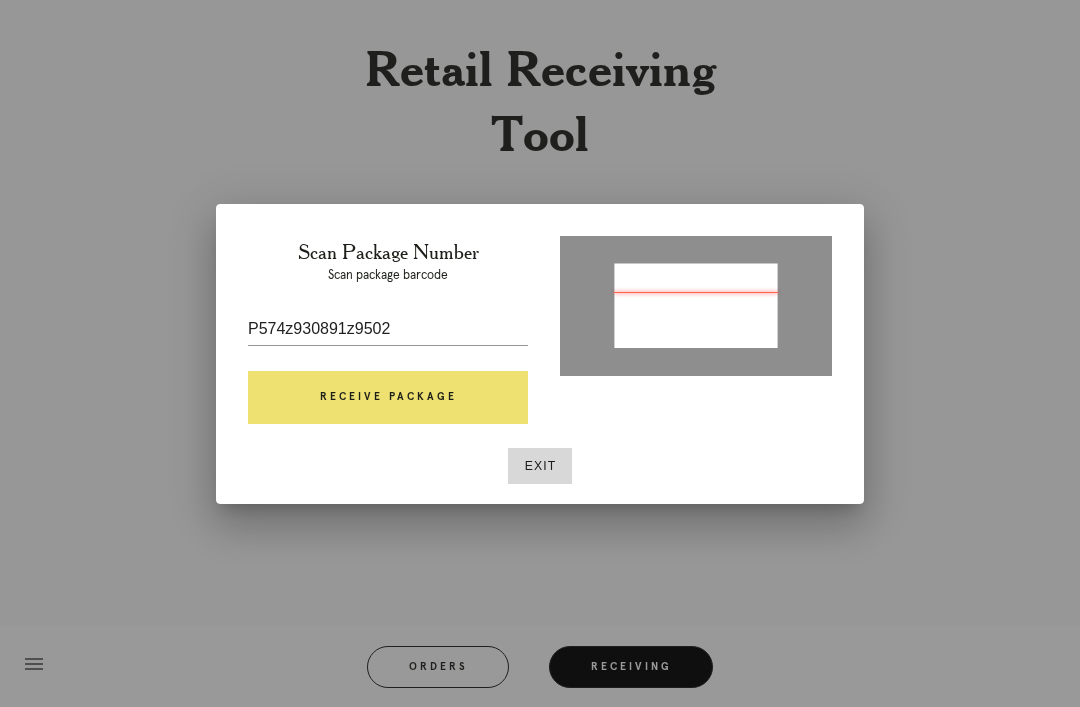 type on "P574193089169505" 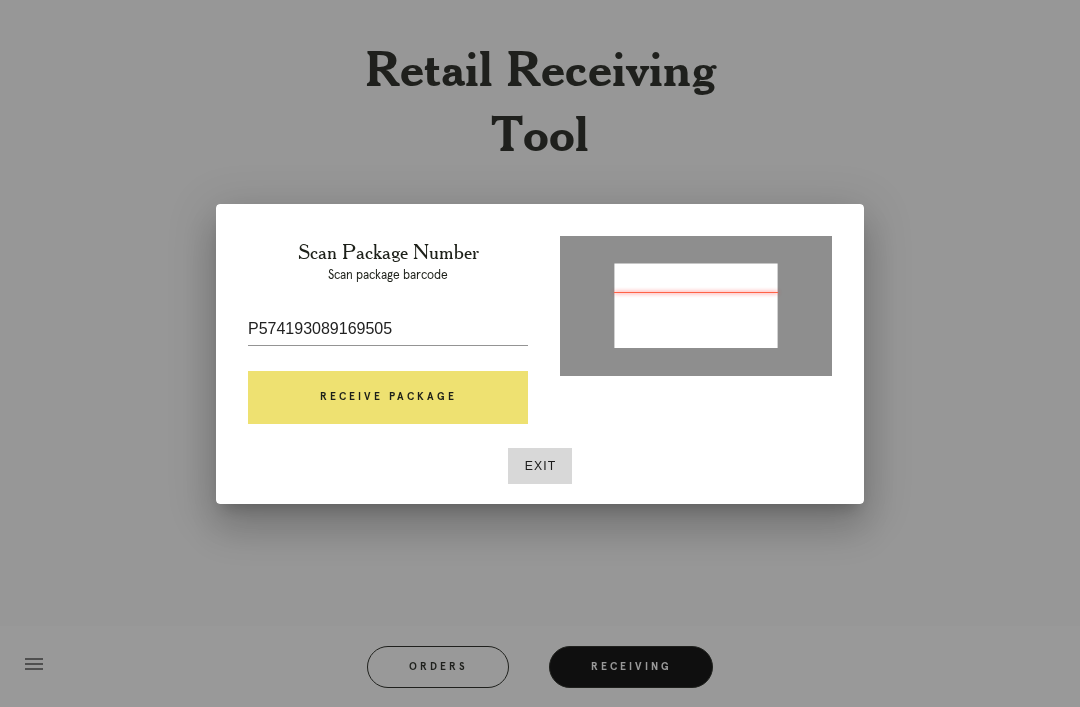 click on "Receive Package" at bounding box center [388, 398] 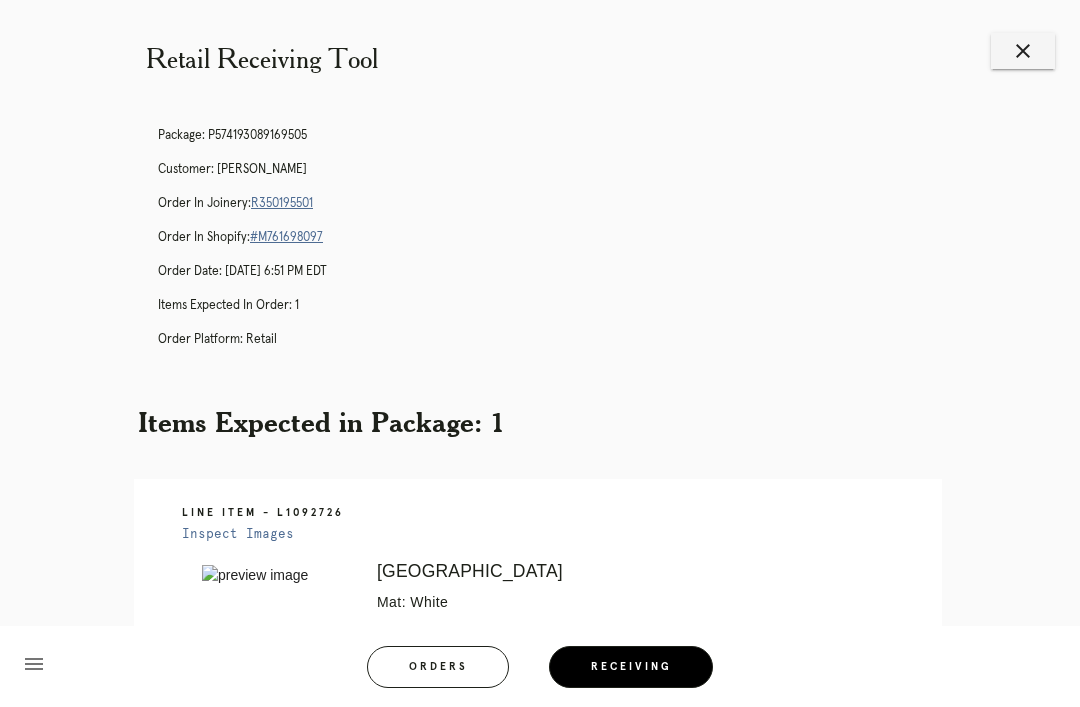 scroll, scrollTop: 0, scrollLeft: 0, axis: both 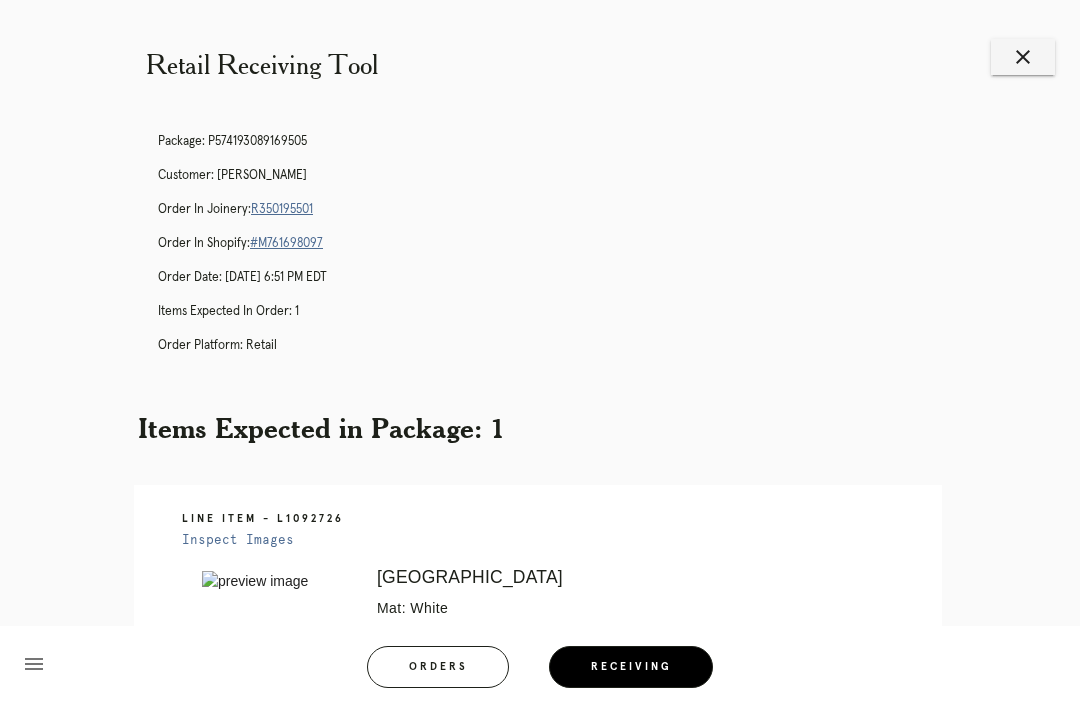 click on "Retail Receiving Tool   close   Package: P574193089169505   Customer: Natalie Speck
Order in Joinery:
R350195501
Order in Shopify:
#M761698097
Order Date:
05/26/2025  6:51 PM EDT
Items Expected in Order: 1   Order Platform: retail     Items Expected in Package:  1
Line Item - L1092726
Inspect Images
Error retreiving frame spec #9666961
Rome
Mat: White
Mat Width: {
"top": "6.8125",
"right": "4.3125",
"bottom": "6.8125",
"left": "4.3125"
}
Artwork Size:
9.25
x
12.0
Frame Size:
19
x
26.75
Conveyance: shipped
Attempt: 2
Hanging Hardware: Corner Brackets & Large Sticker
Instructions from Retail Associate: Return Instructions: Instructions from Customer Service:" at bounding box center [540, 822] 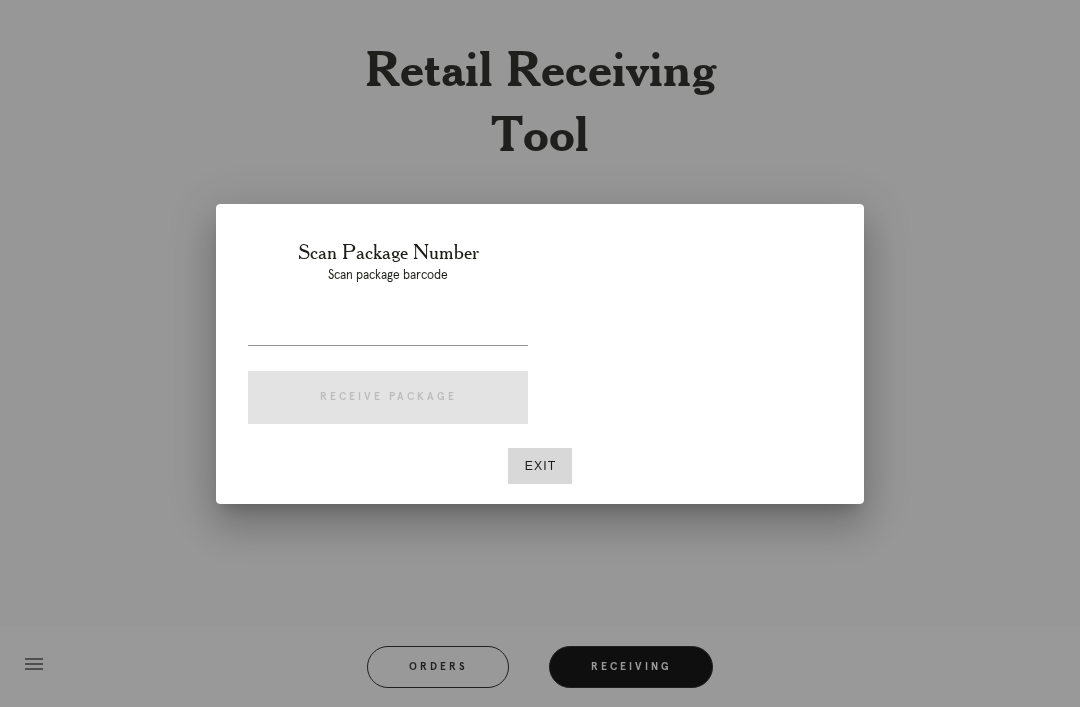 scroll, scrollTop: 0, scrollLeft: 0, axis: both 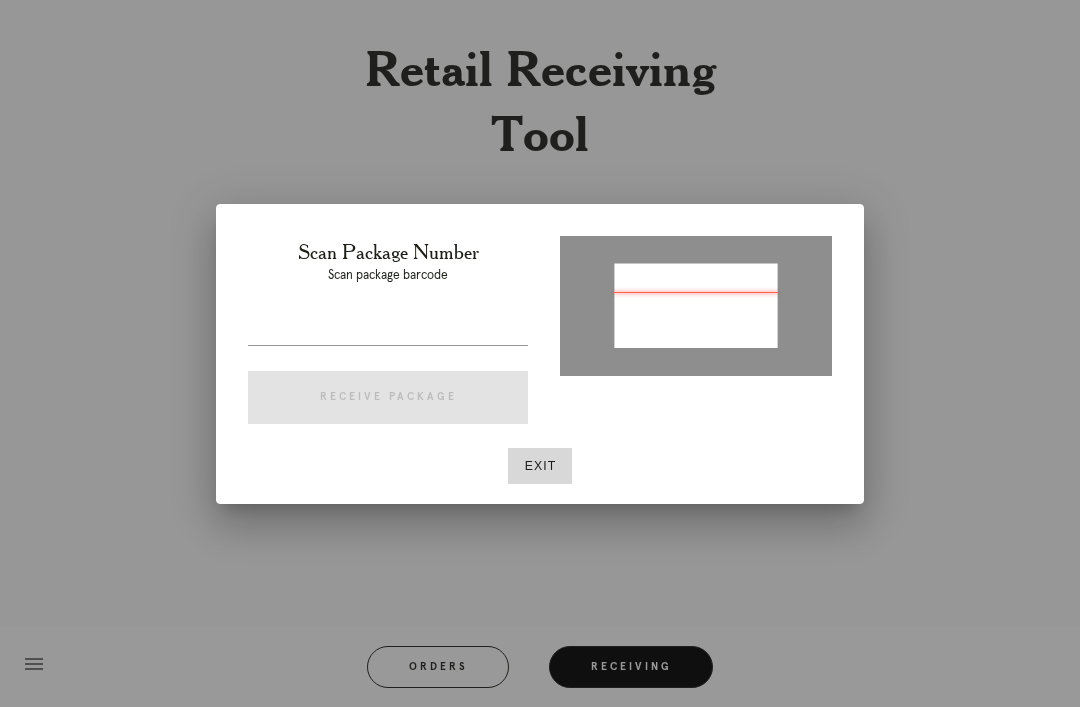 type on "P708070747863939" 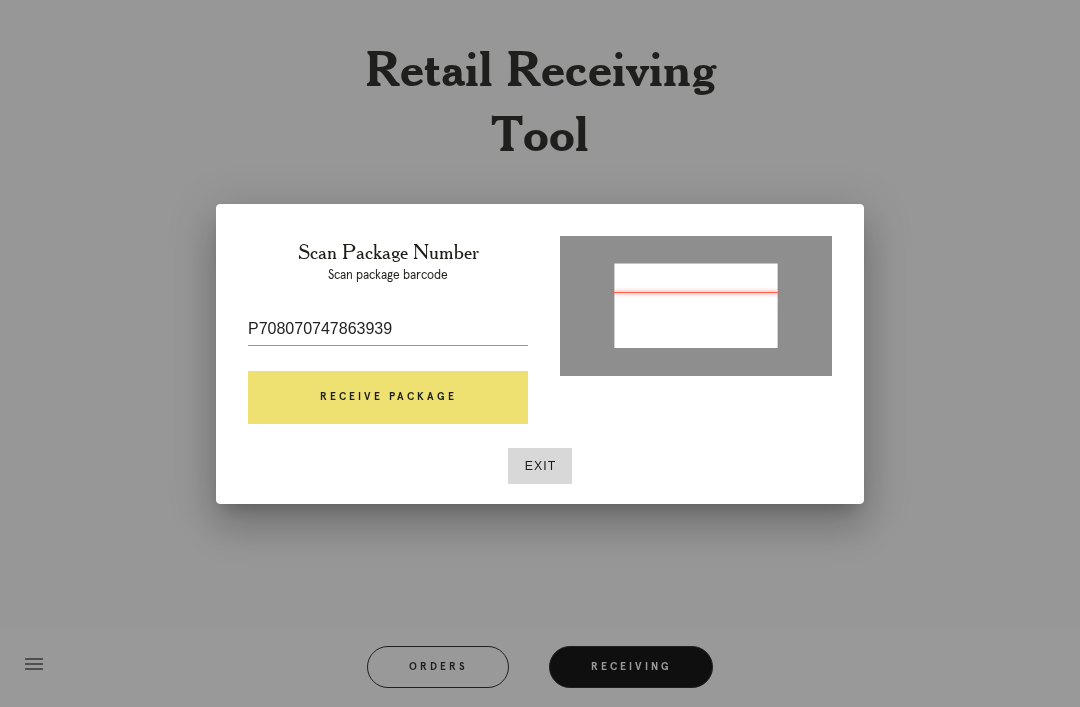 click on "Receive Package" at bounding box center (388, 398) 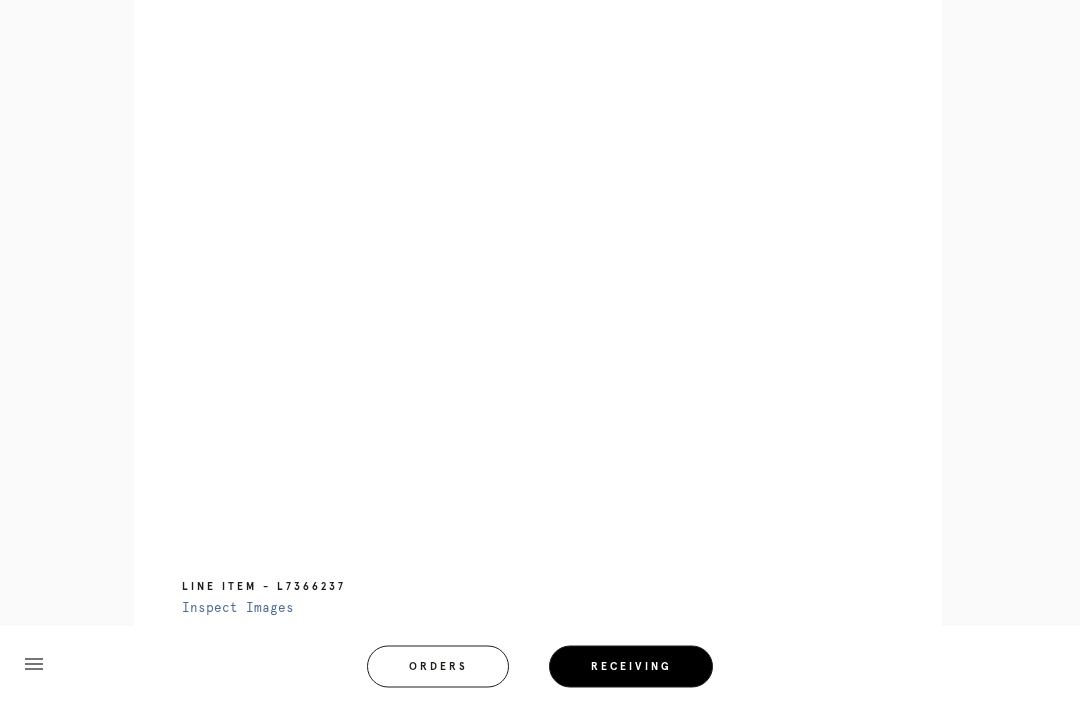 scroll, scrollTop: 856, scrollLeft: 0, axis: vertical 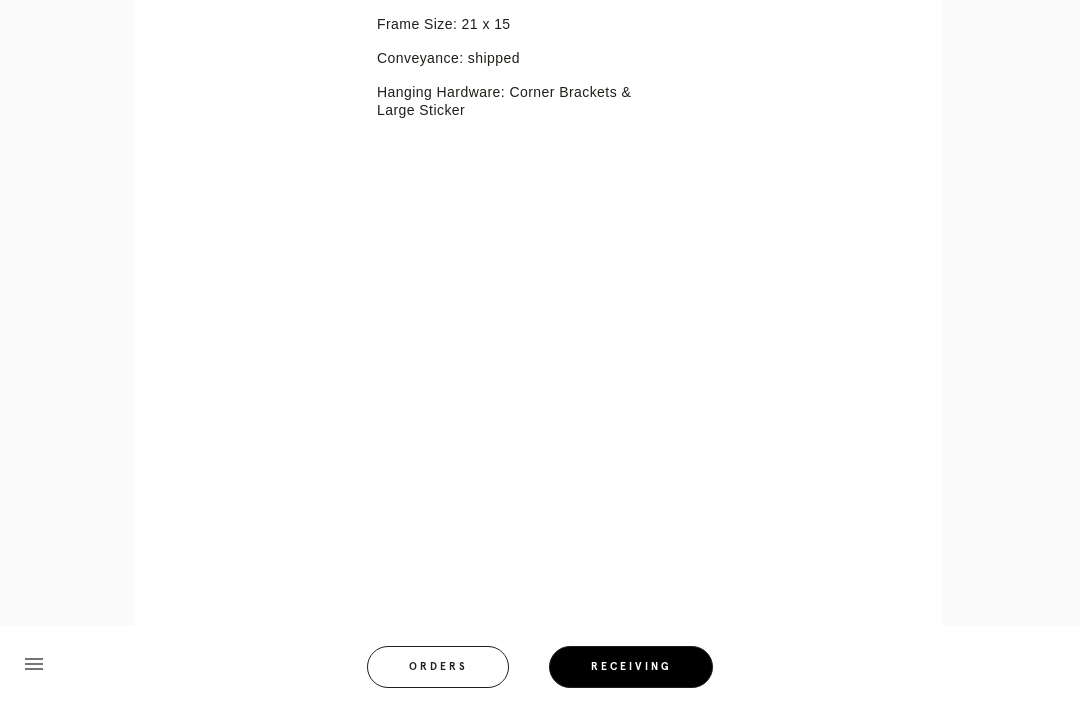 click on "Retail Receiving Tool   close   Package: P708070747863939   Customer: [PERSON_NAME]
Order in Joinery:
R464033203
Order in Shopify:
#M761722363
Order Date:
[DATE] 10:40 AM EDT
Items Expected in Order: 2   Order Platform: retail     Items Expected in Package:  2
Line Item - L5344648
Inspect Images
Error retreiving frame spec #9669368
[GEOGRAPHIC_DATA]
Mat: Dusty Blue
Mat Width: 2.0
Artwork Size:
9.0
x
6.0
Frame Size:
13.875
x
10.875
Conveyance: shipped
Hanging Hardware: Wire, 2-Hole Hanger, Large Sticker
Ready for Pickup
Line Item - L7366237
Inspect Images
Error retreiving frame spec #9669366" at bounding box center (540, -90) 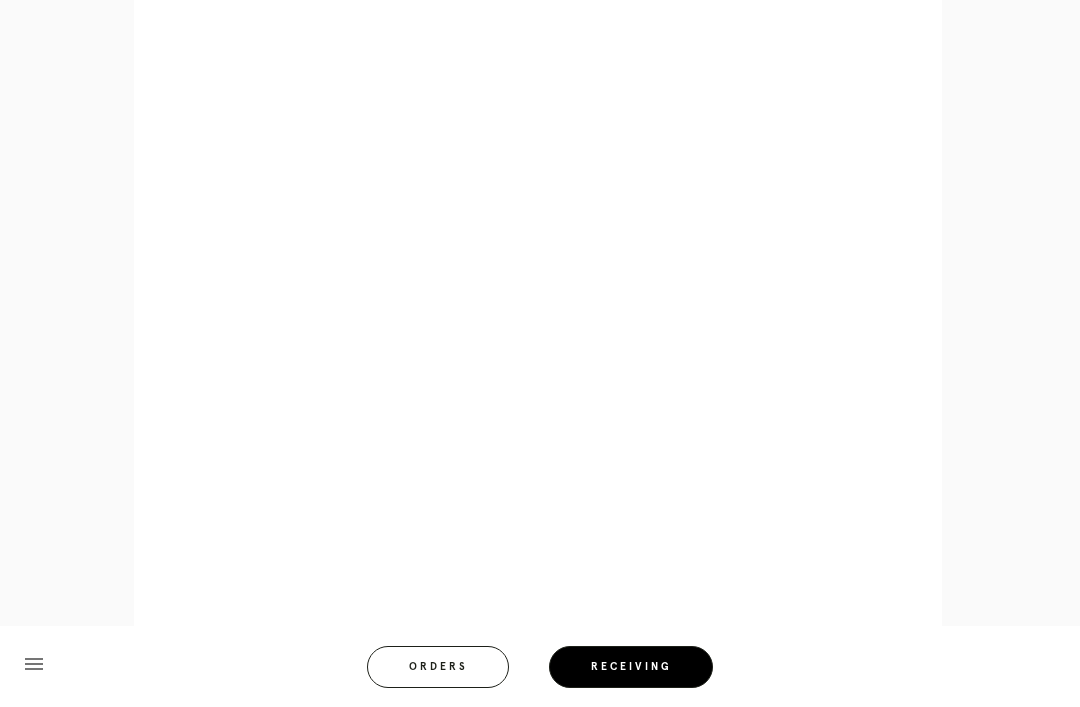 scroll, scrollTop: 1294, scrollLeft: 0, axis: vertical 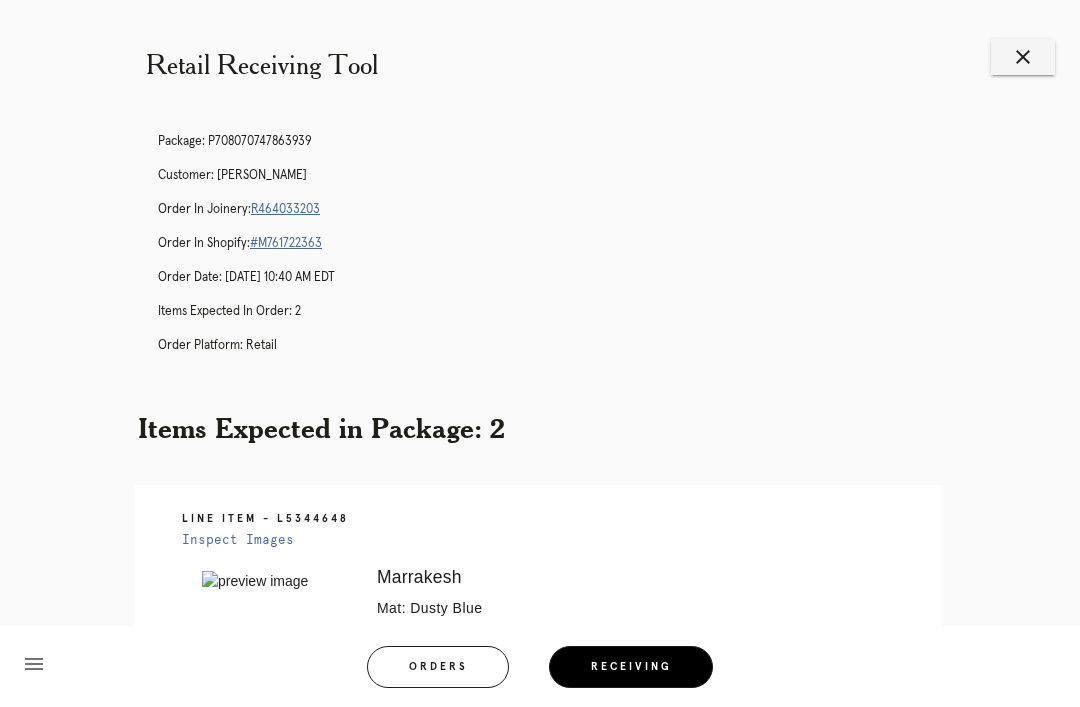 click on "close" at bounding box center (1023, 57) 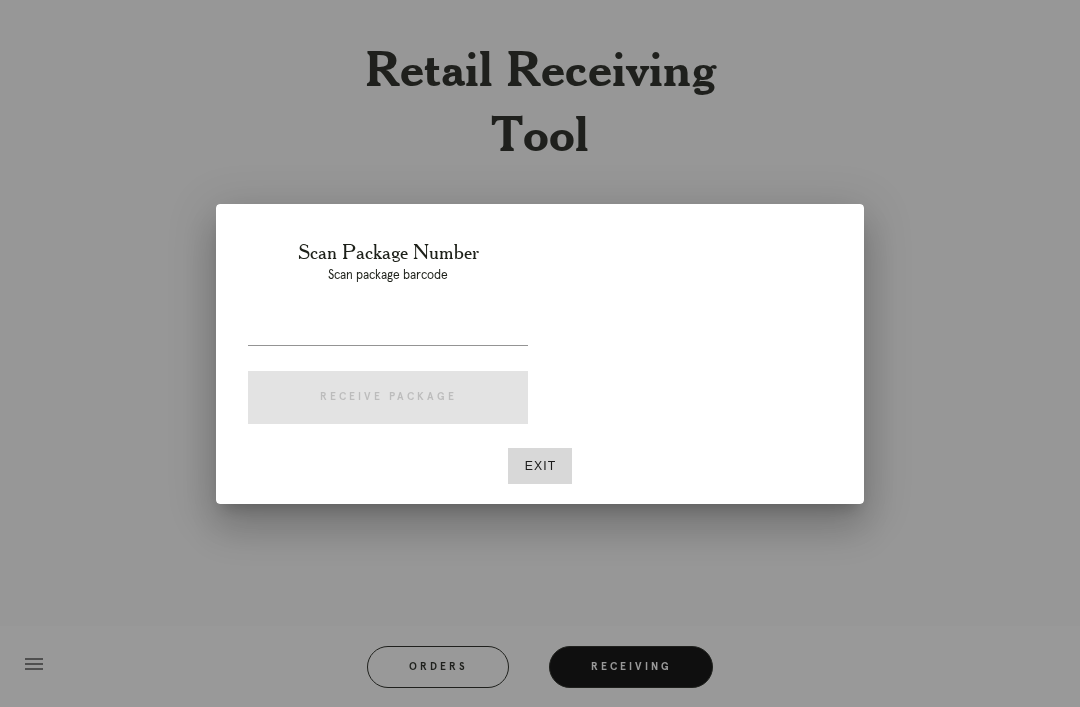 scroll, scrollTop: 0, scrollLeft: 0, axis: both 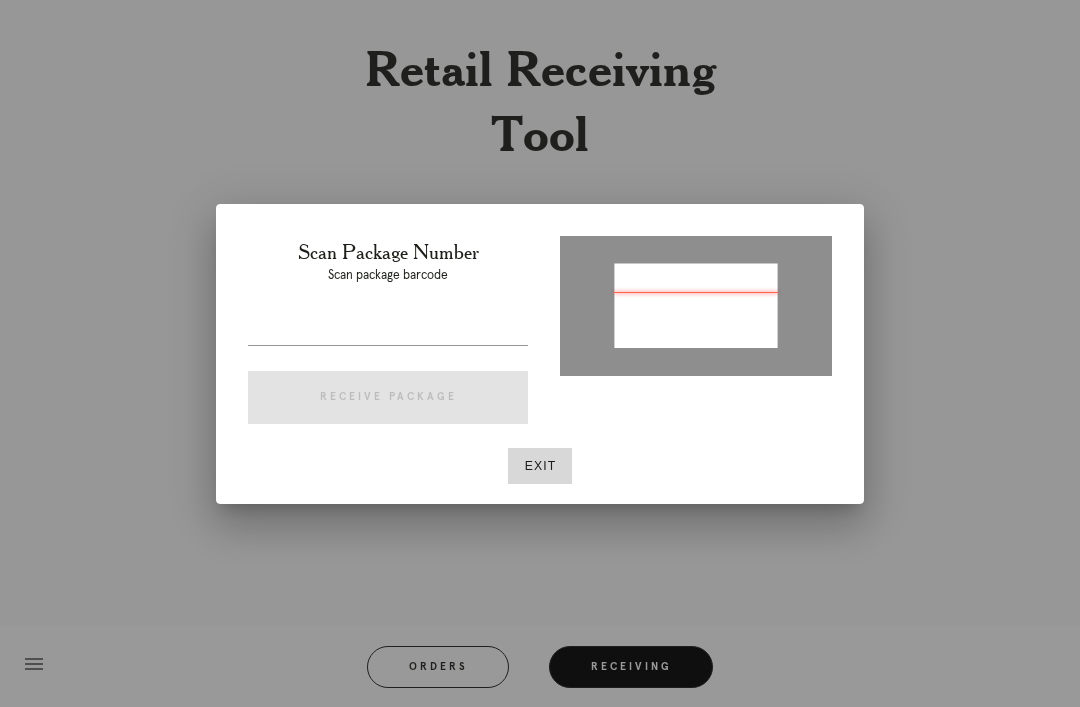 type on "P916037711723269" 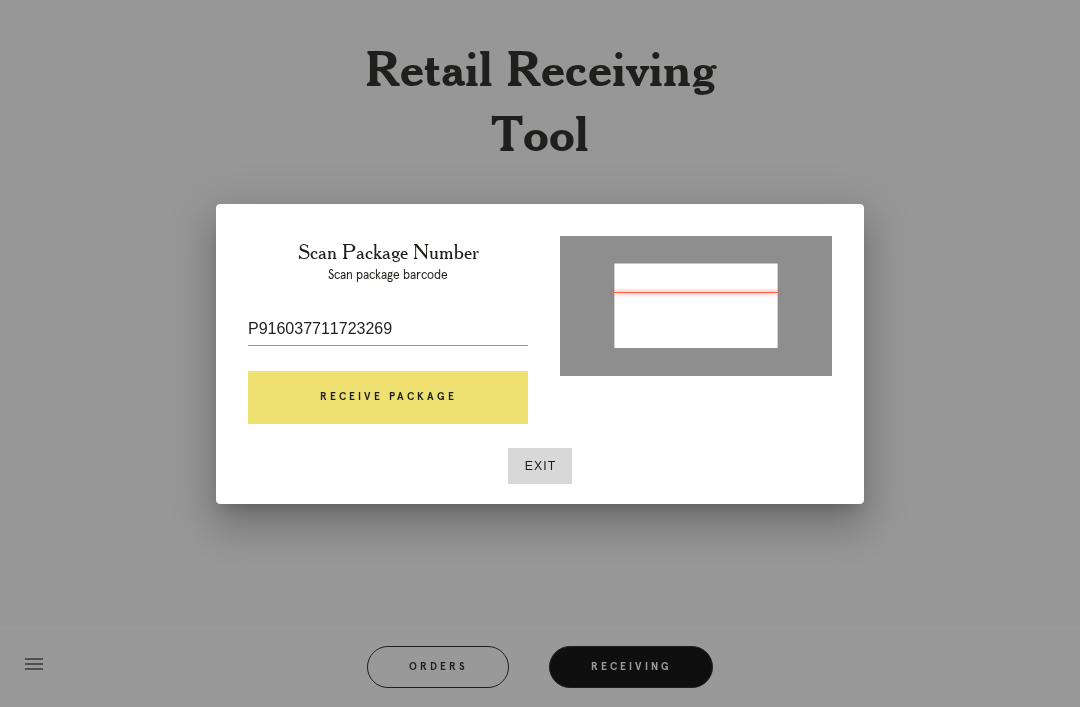 click on "Receive Package" at bounding box center [388, 398] 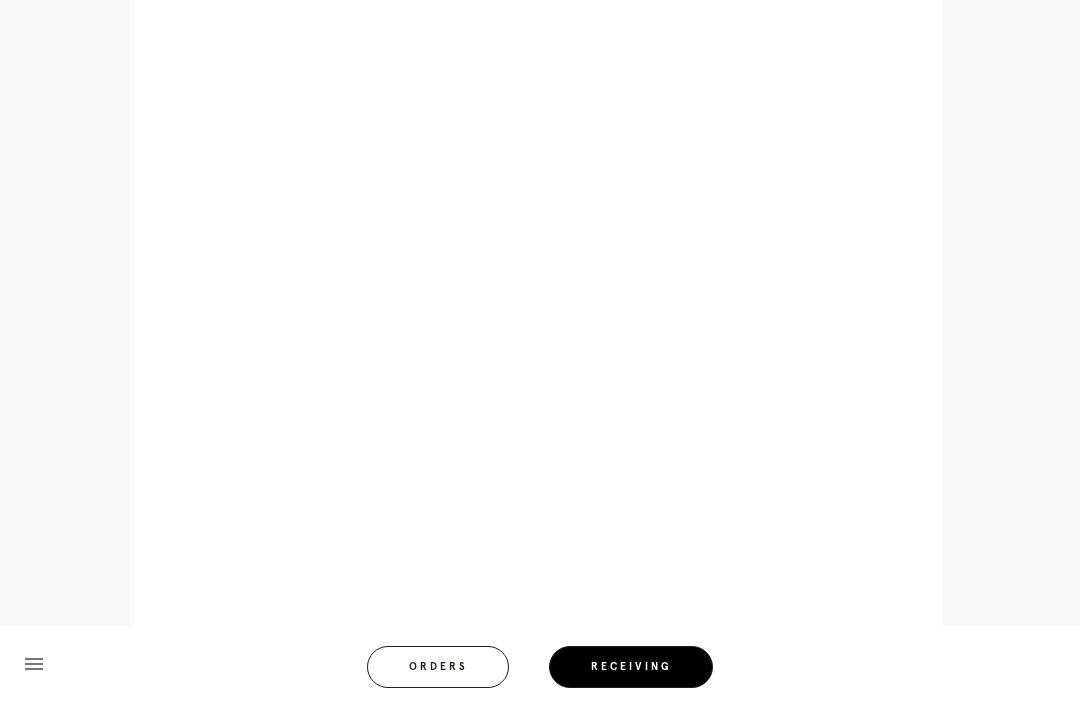 scroll, scrollTop: 944, scrollLeft: 0, axis: vertical 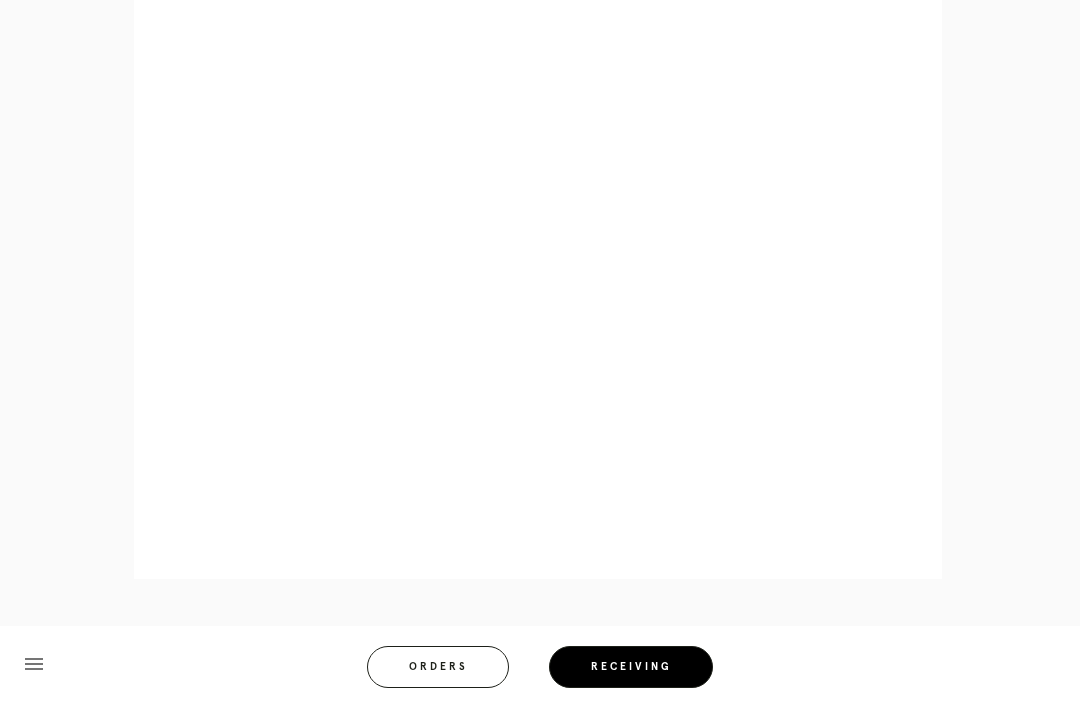 click on "Retail Receiving Tool   close   Package: P916037711723269   Customer: Amber Garrison
Order in Joinery:
R613172325
Order in Shopify:
#M761722030
Order Date:
06/26/2025  3:20 PM EDT
Items Expected in Order: 1   Order Platform: retail     Items Expected in Package:  1
Line Item - L4852588
Inspect Images
Error retreiving frame spec #9667501
Rosemont
Mat: Digital White
Mat Width: 3.0
Artwork Size:
11.75
x
17.75
Frame Size:
18.875
x
24.875
Conveyance: shipped
Hanging Hardware: Wire, 2-Hole Hanger, Large Sticker
Instructions from Retail Associate:
DS 06/26/2025: mat to artline
From Receiving:
t-hinge window mat
menu" at bounding box center [540, -151] 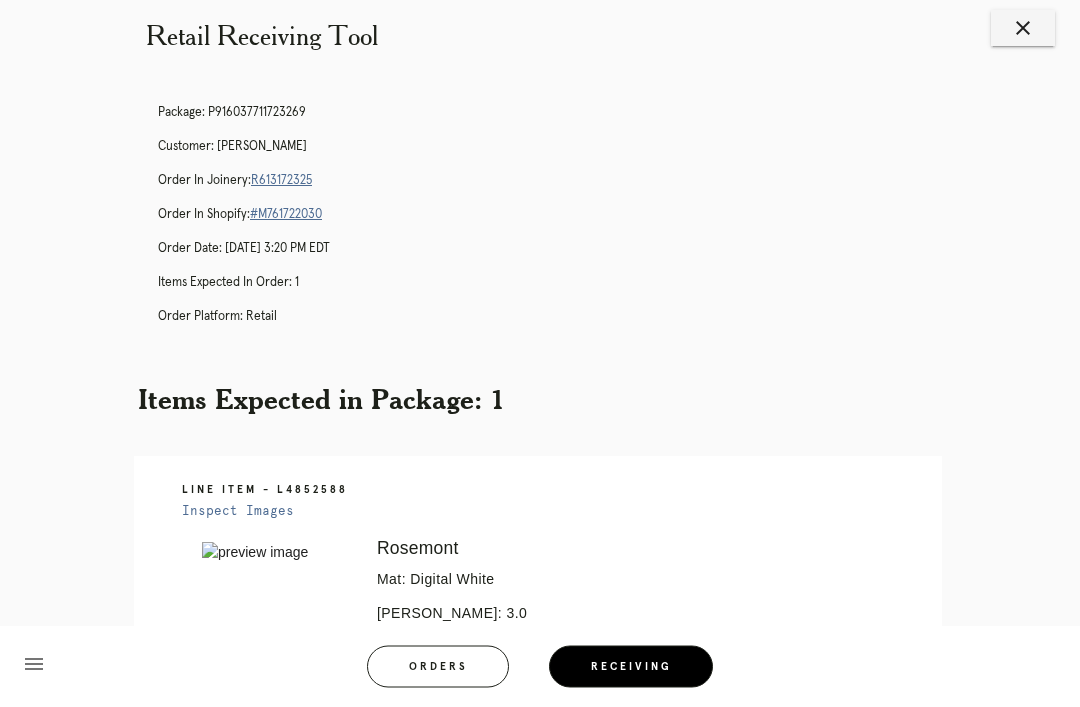 scroll, scrollTop: 0, scrollLeft: 0, axis: both 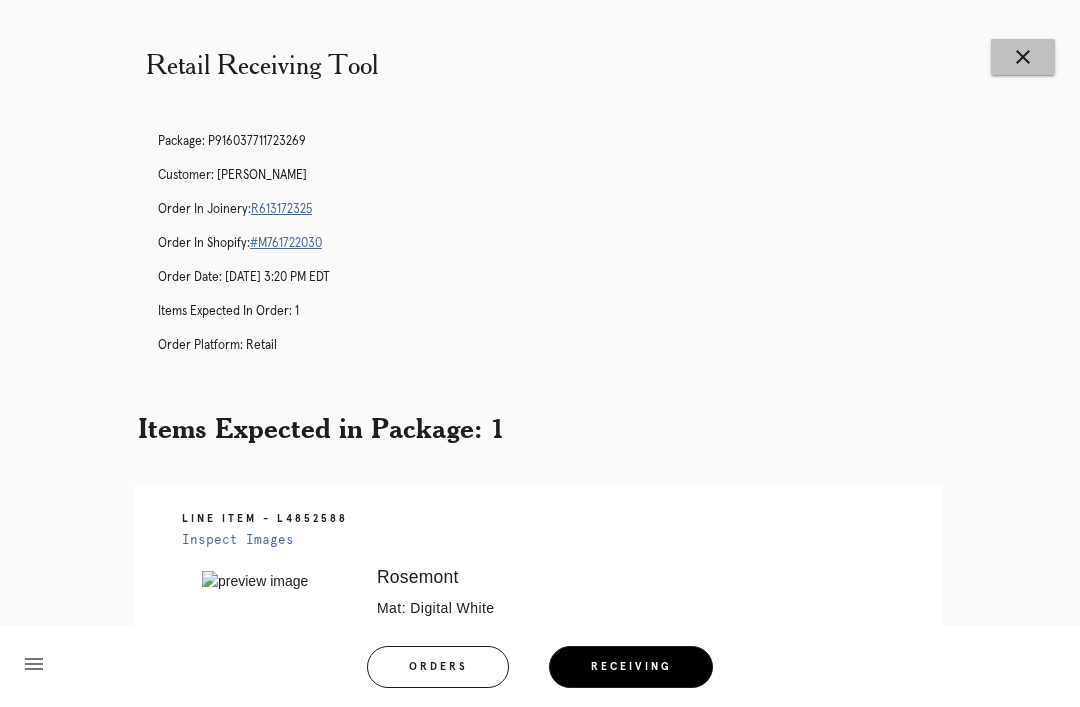 click on "close" at bounding box center [1023, 57] 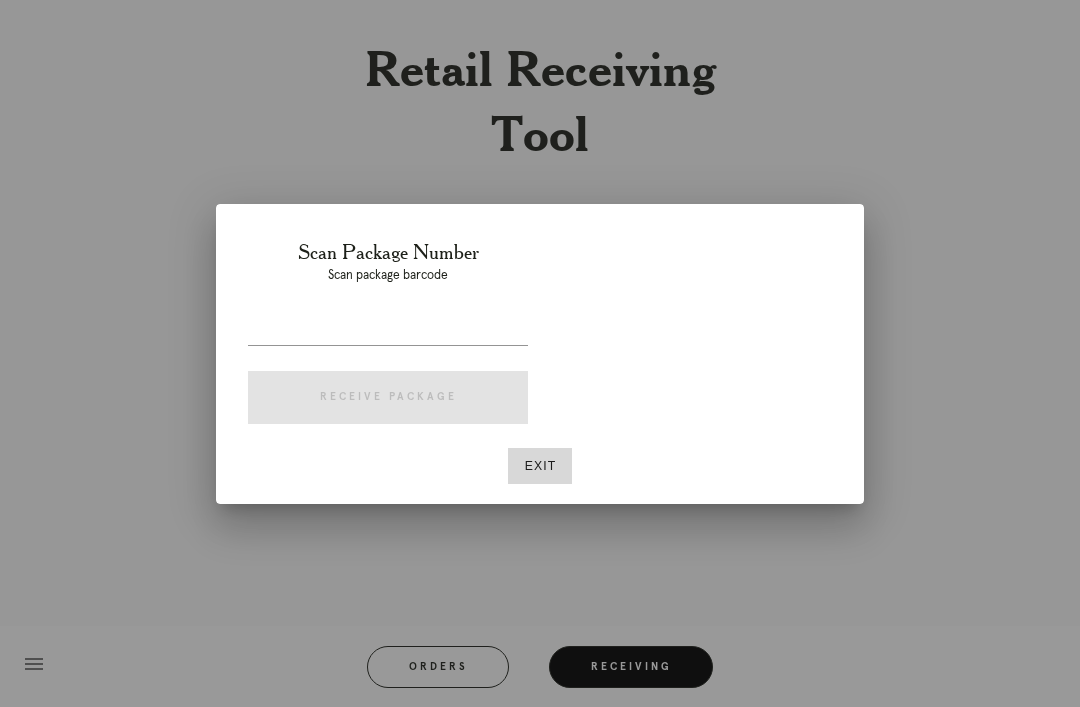 scroll, scrollTop: 0, scrollLeft: 0, axis: both 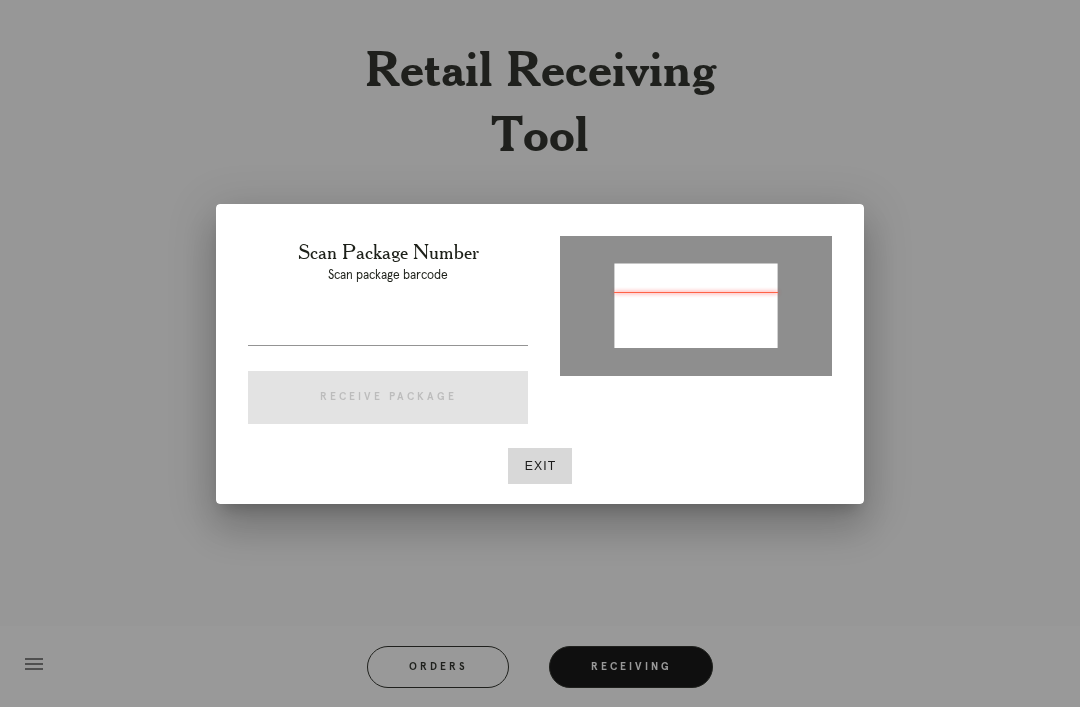 type on "P098060528591684" 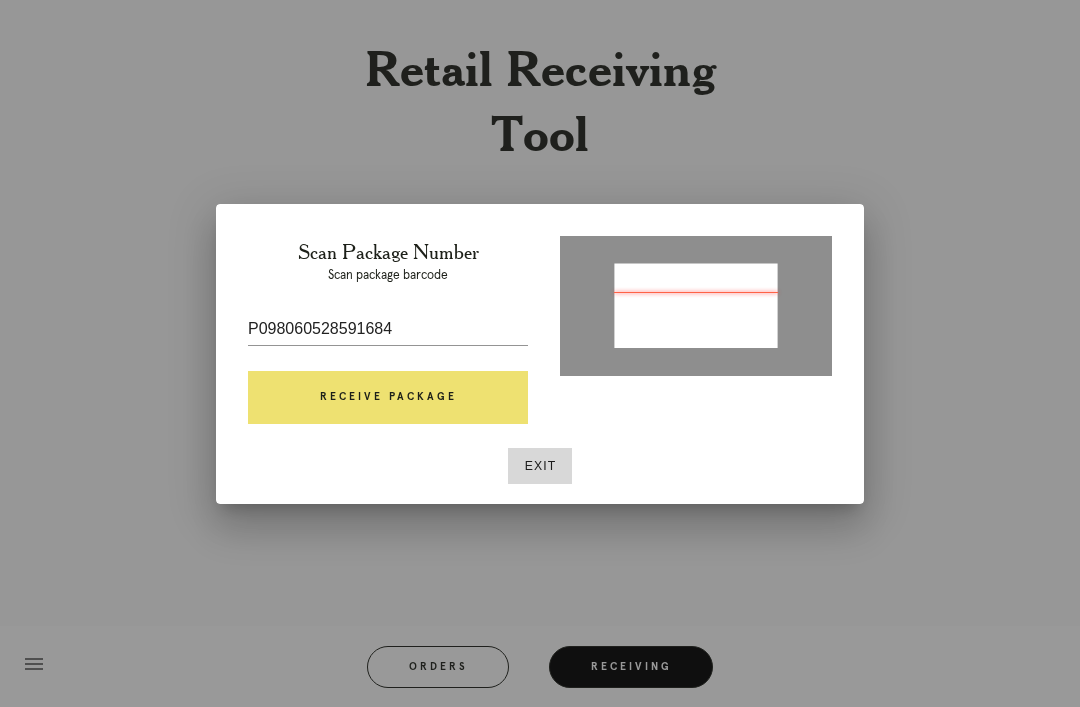 click on "Receive Package" at bounding box center (388, 398) 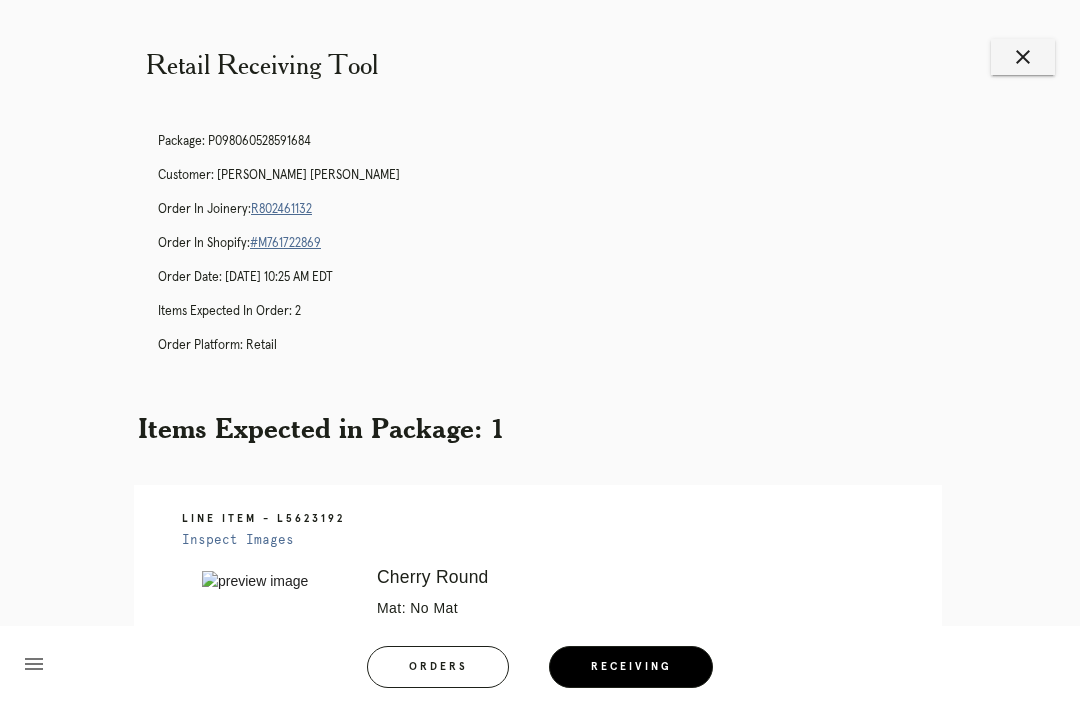 click on "close" at bounding box center (1023, 57) 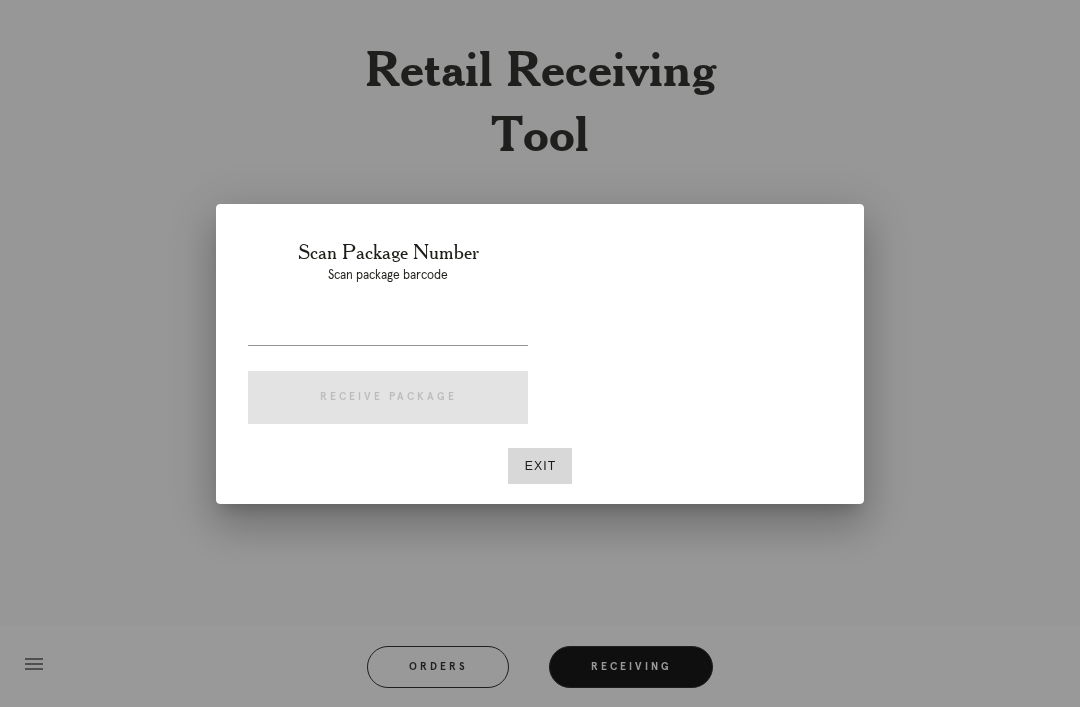 scroll, scrollTop: 0, scrollLeft: 0, axis: both 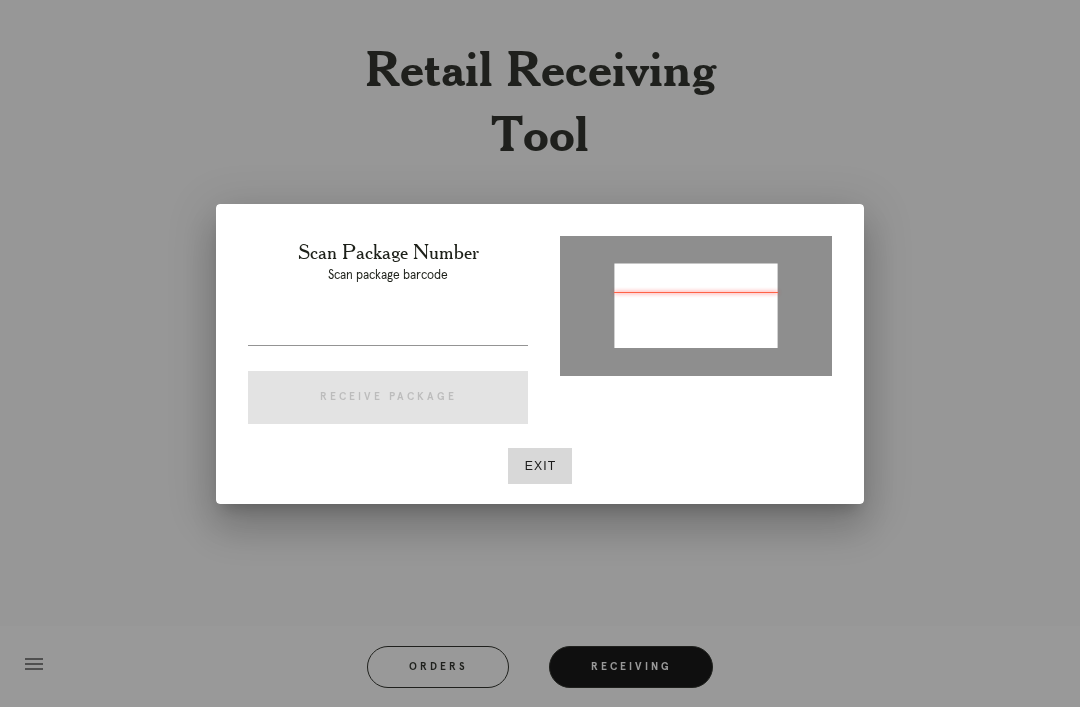 type on "P987667435862805" 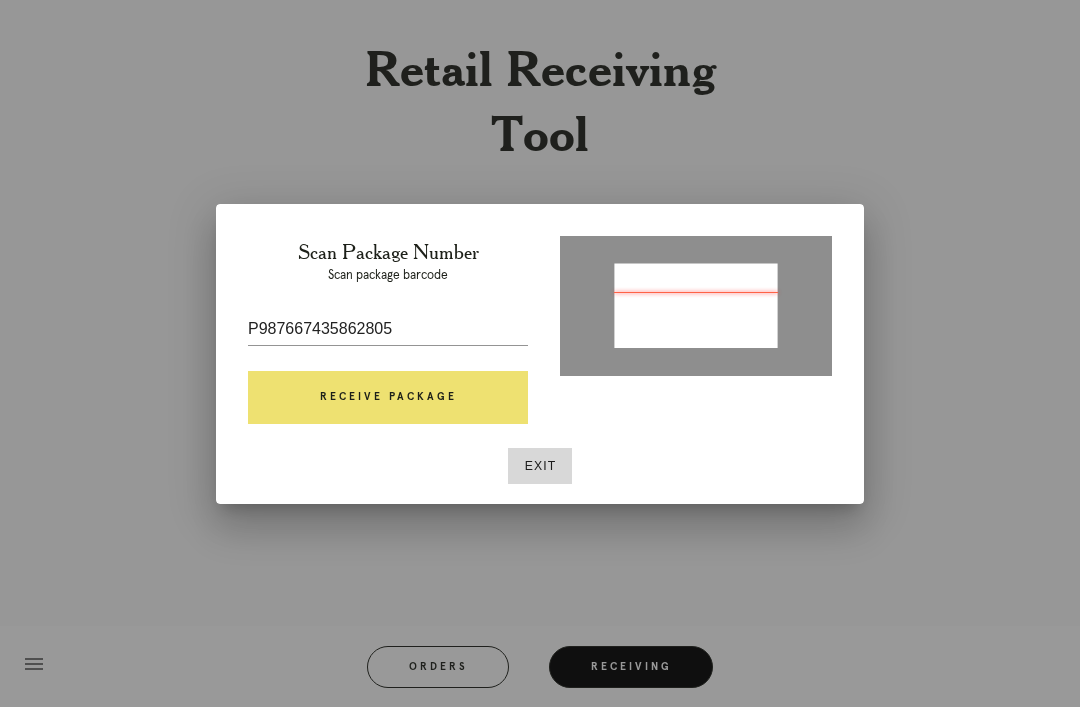 click on "Receive Package" at bounding box center [388, 398] 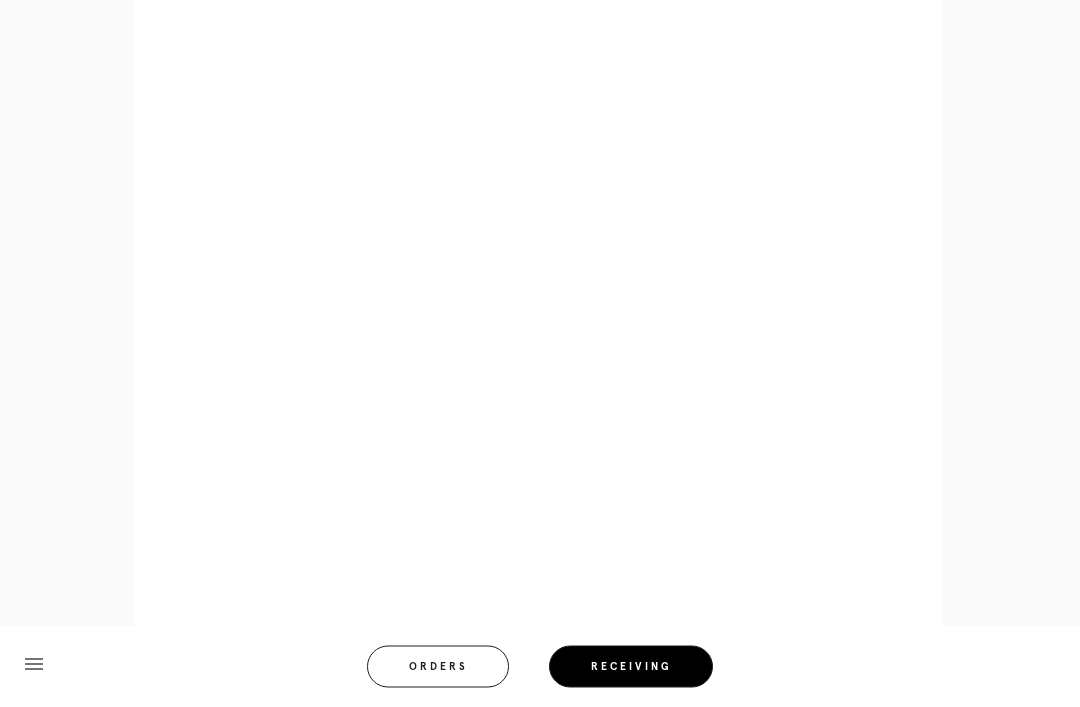 scroll, scrollTop: 774, scrollLeft: 0, axis: vertical 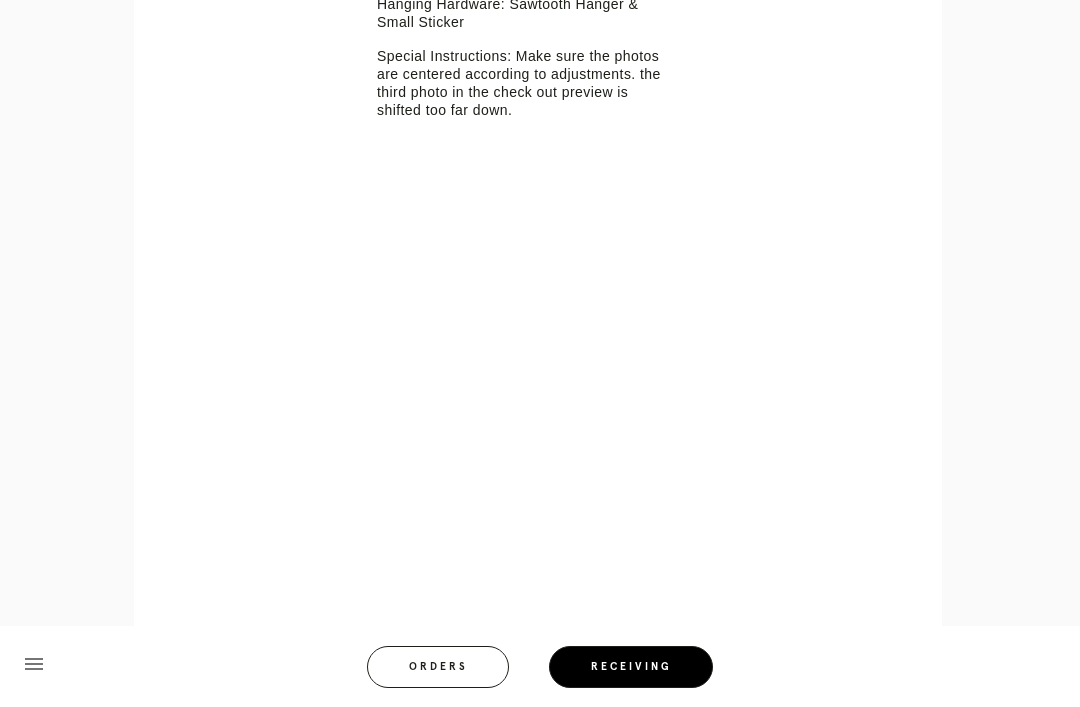 click on "Retail Receiving Tool   close   Package: P987667435862805   Customer: Elizabeth Eisenhardt
Order in Joinery:
R835837886
Order in Shopify:
#M761716619
Order Date:
06/16/2025 10:40 PM EDT
Items Expected in Order: 1   Order Platform: online     Items Expected in Package:  1
Line Item - L1560132
Inspect Images
Error retreiving frame spec #9629090
Black Walnut (Gallery)
Mat: The Photo Strip
Mat Width: 1.5
Artwork Size:
2.25
x
9.75
Frame Size:
6.25
x
13.75
Conveyance: uploaded
Hanging Hardware: Sawtooth Hanger & Small Sticker
Special Instructions:
Make sure the photos are centered according to adjustments. the third photo in the check out preview is shifted too far down." at bounding box center [540, 98] 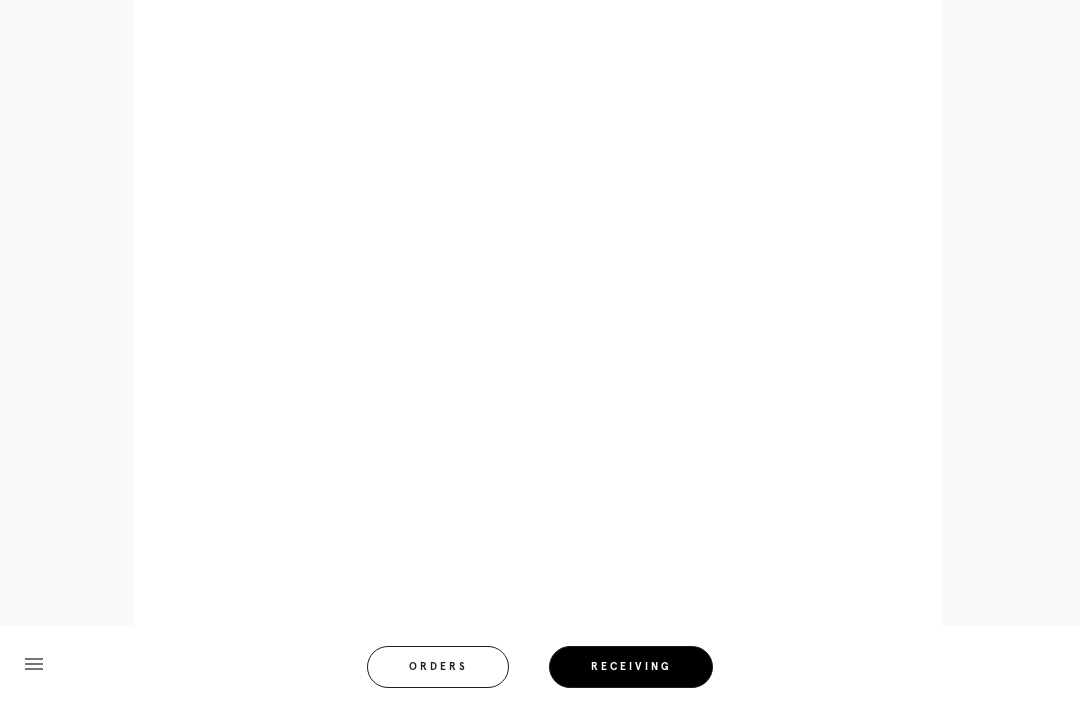 scroll, scrollTop: 918, scrollLeft: 0, axis: vertical 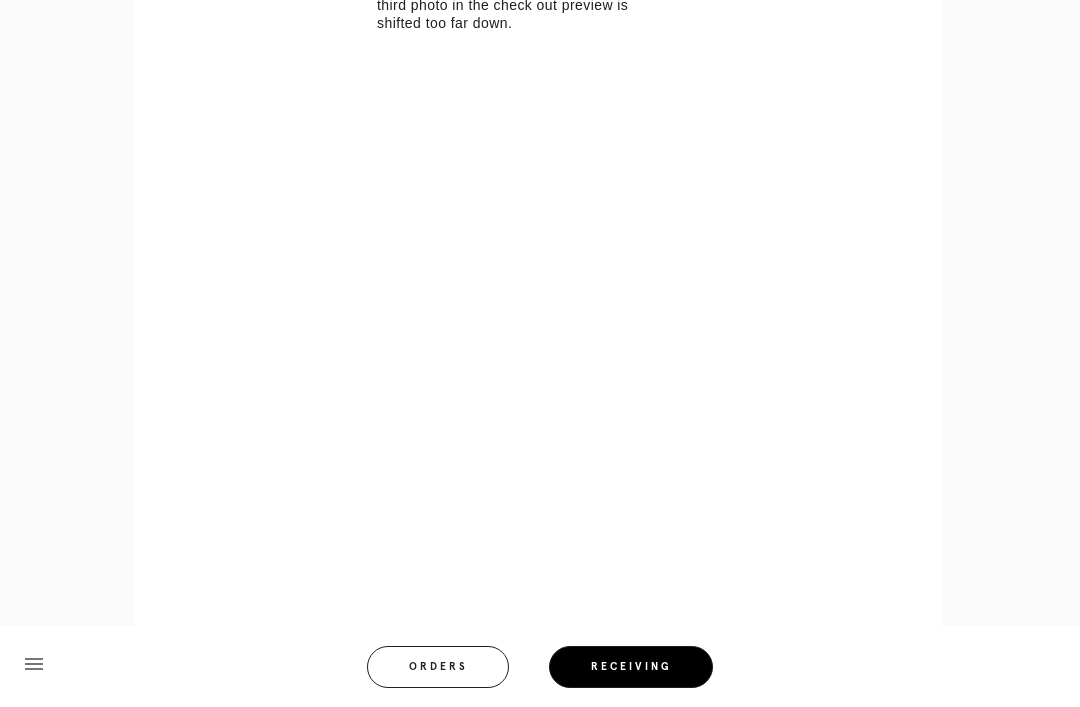 click on "Retail Receiving Tool   close   Package: P987667435862805   Customer: Elizabeth Eisenhardt
Order in Joinery:
R835837886
Order in Shopify:
#M761716619
Order Date:
06/16/2025 10:40 PM EDT
Items Expected in Order: 1   Order Platform: online     Items Expected in Package:  1
Line Item - L1560132
Inspect Images
Error retreiving frame spec #9629090
Black Walnut (Gallery)
Mat: The Photo Strip
Mat Width: 1.5
Artwork Size:
2.25
x
9.75
Frame Size:
6.25
x
13.75
Conveyance: uploaded
Hanging Hardware: Sawtooth Hanger & Small Sticker
Special Instructions:
Make sure the photos are centered according to adjustments. the third photo in the check out preview is shifted too far down." at bounding box center (540, -45) 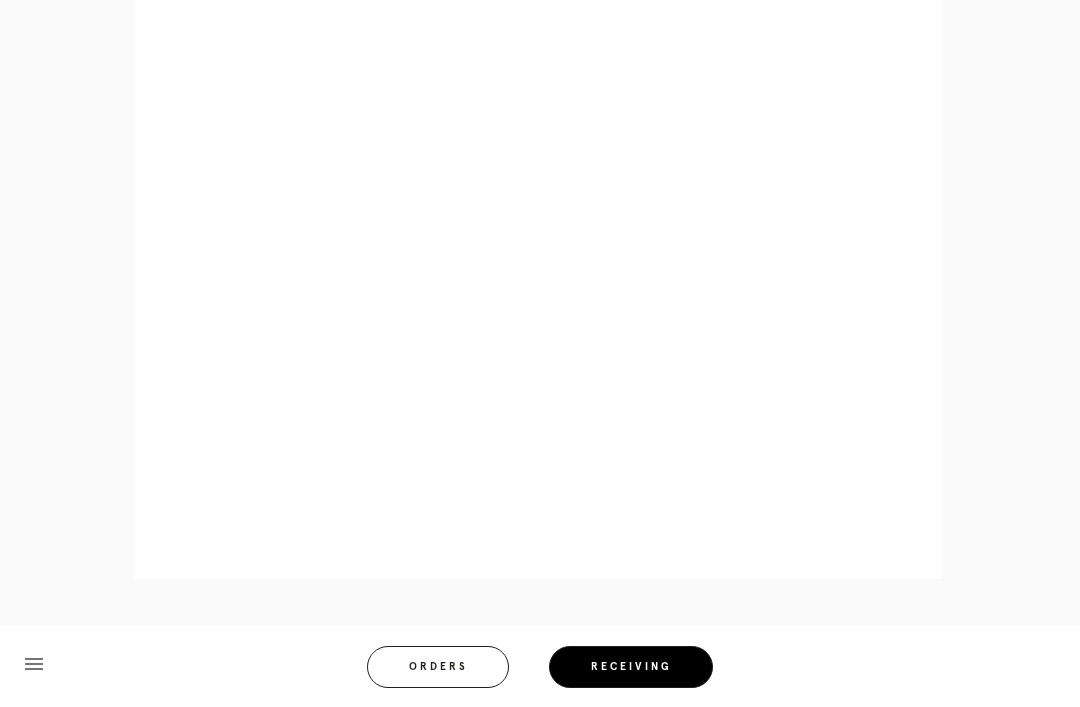 scroll, scrollTop: 946, scrollLeft: 0, axis: vertical 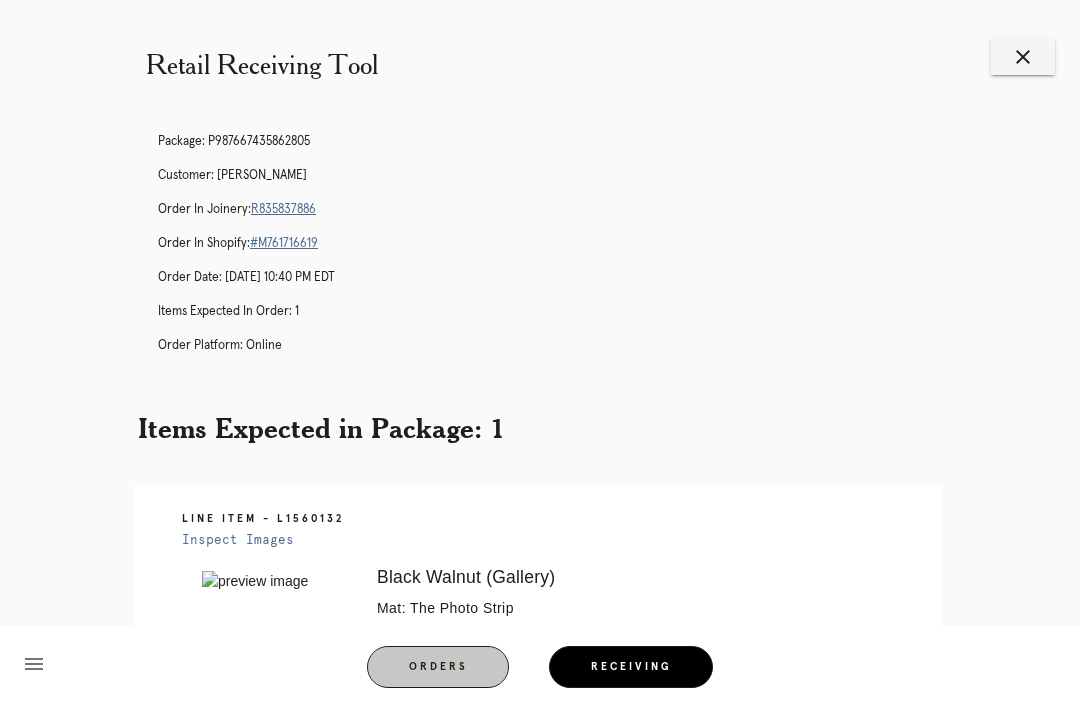 click on "Orders" at bounding box center [438, 667] 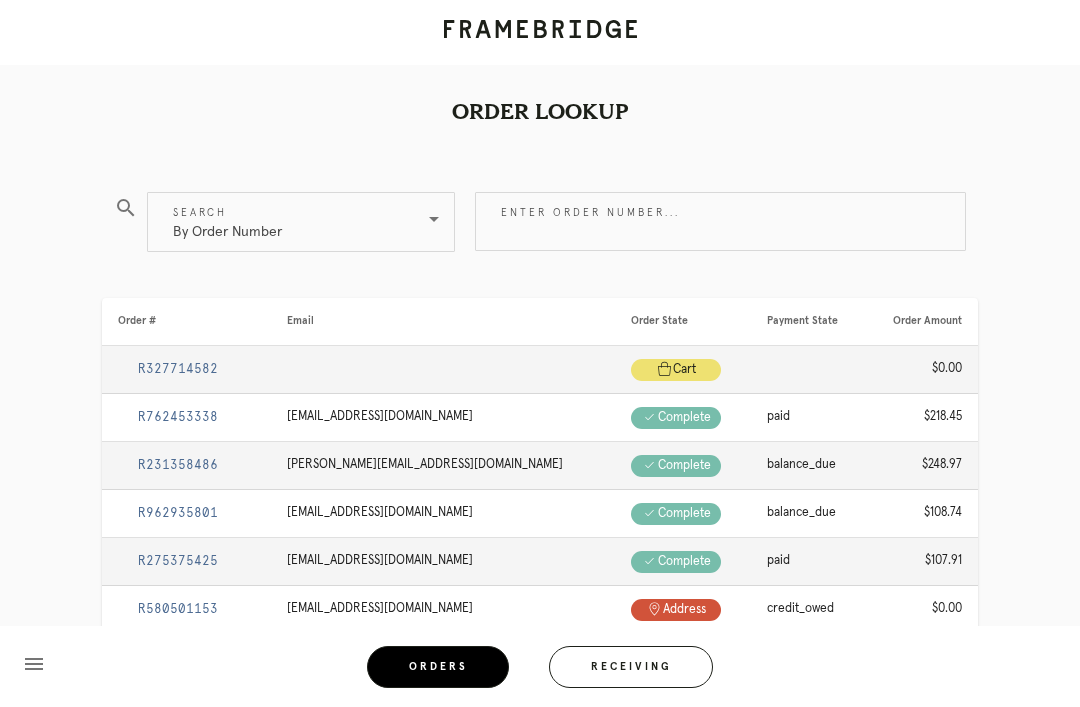 click on "Enter order number..." at bounding box center [720, 221] 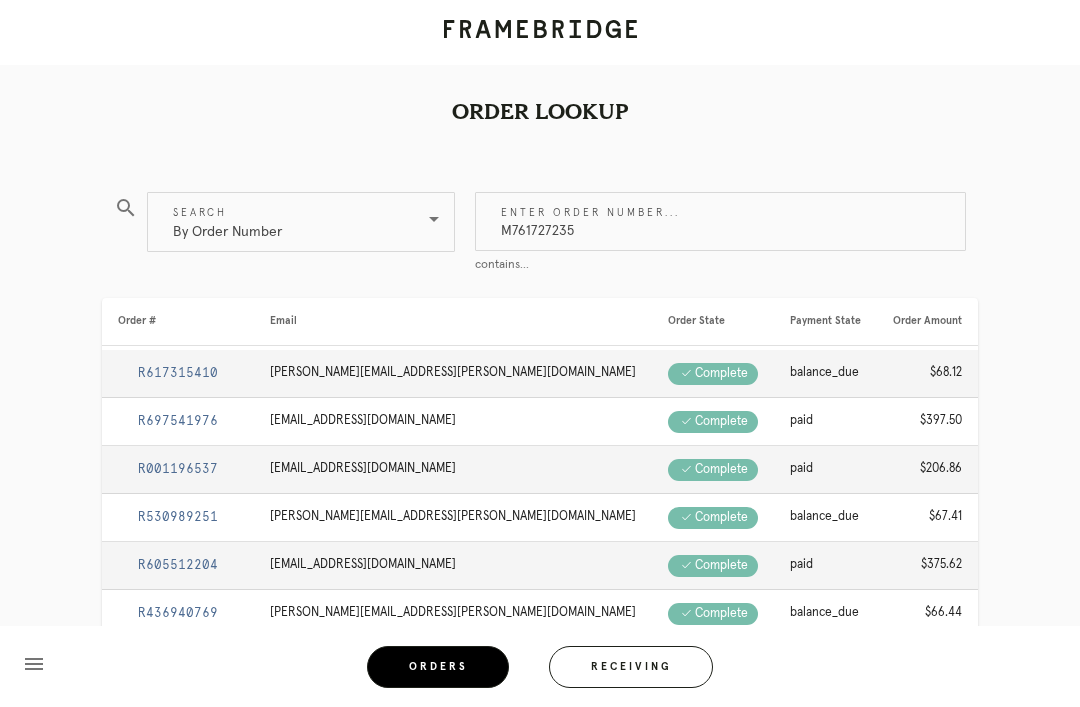 type on "M761727235" 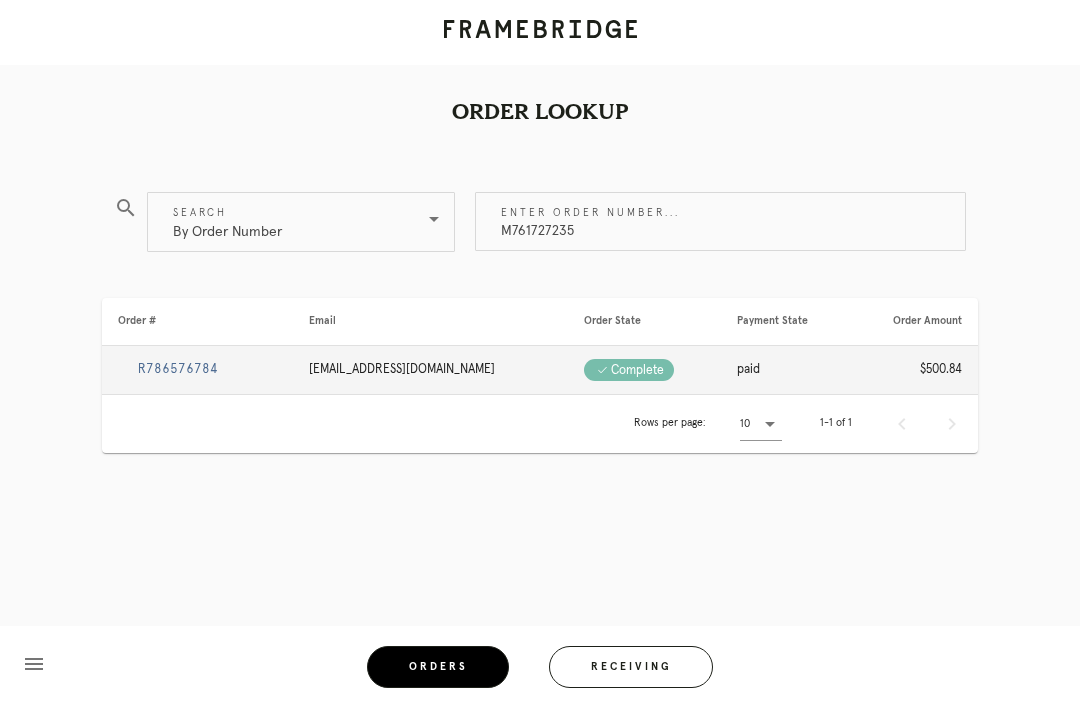 scroll, scrollTop: 44, scrollLeft: 0, axis: vertical 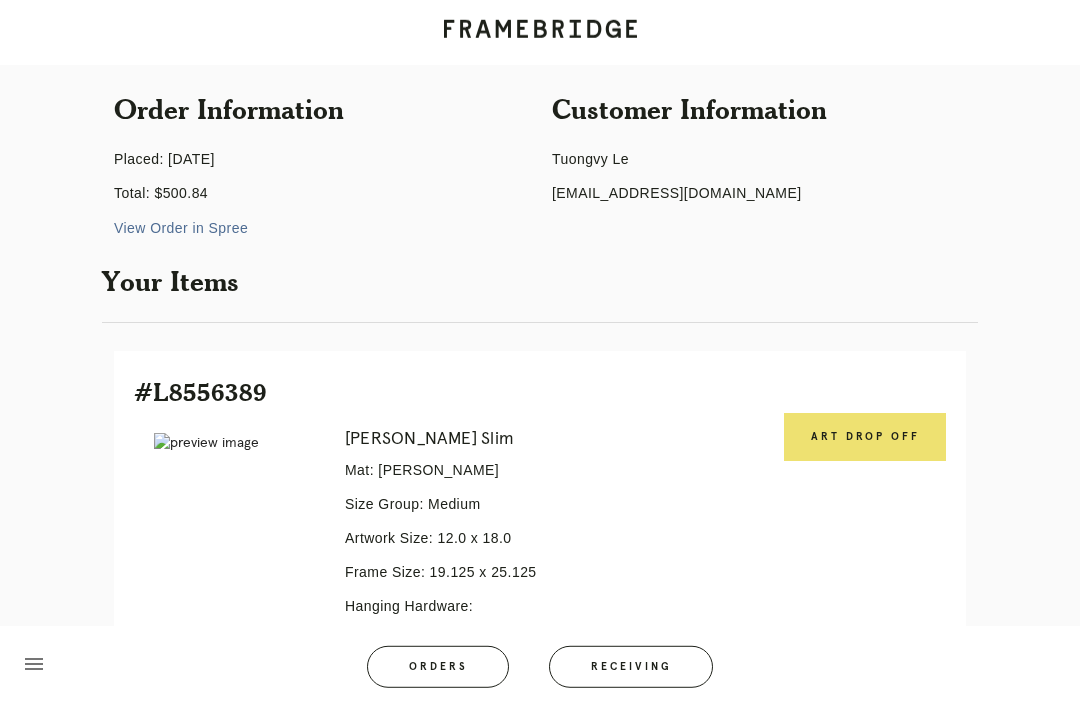 click on "Art drop off" at bounding box center (865, 437) 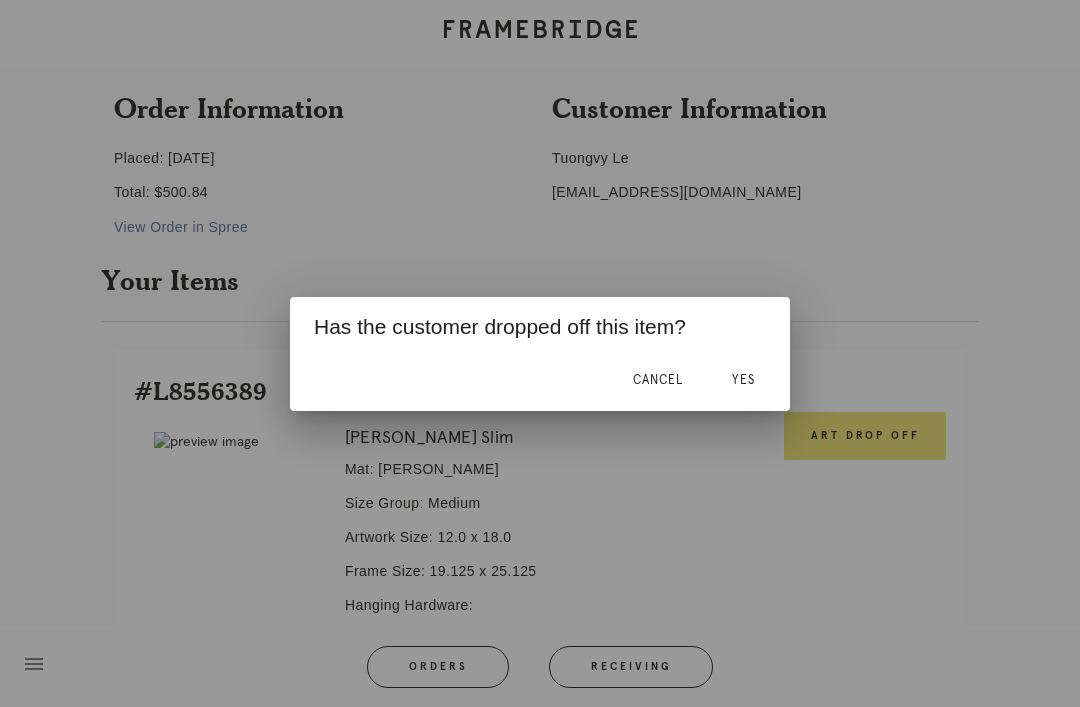 click on "Yes" at bounding box center (743, 381) 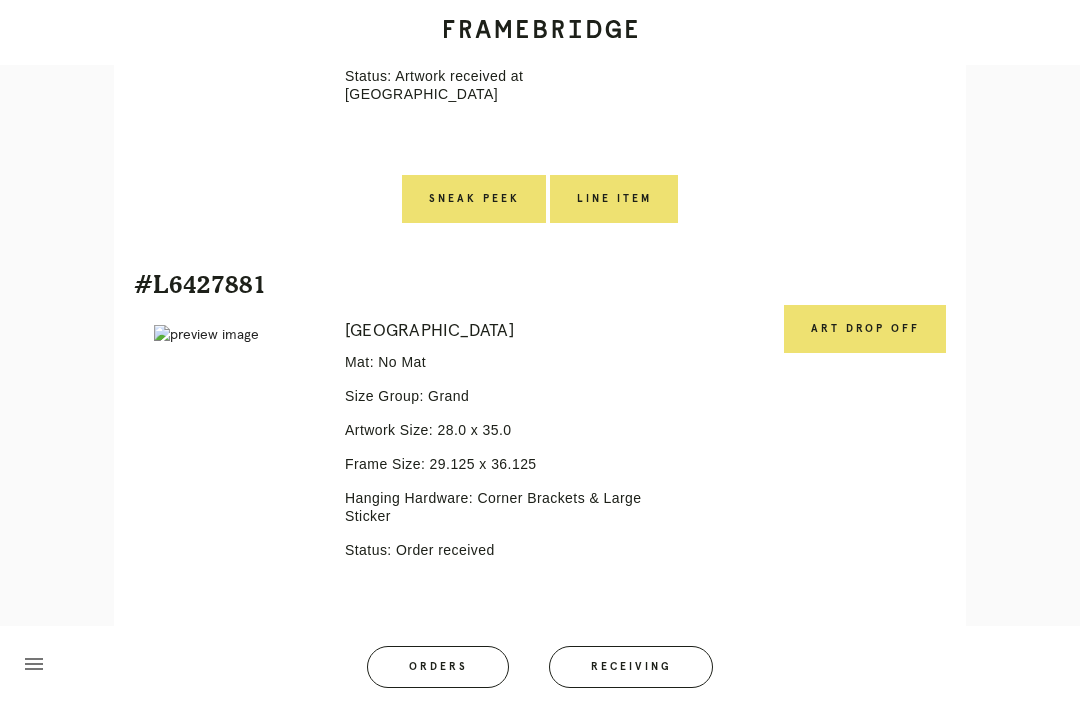 scroll, scrollTop: 739, scrollLeft: 0, axis: vertical 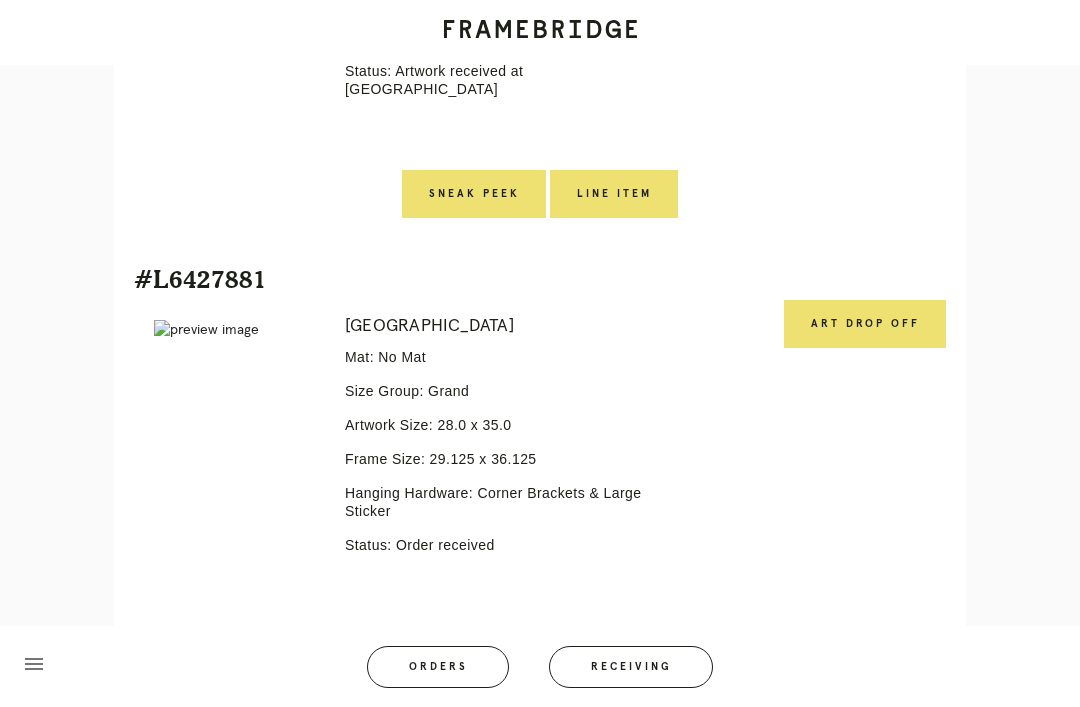 click on "Art drop off" at bounding box center (865, 324) 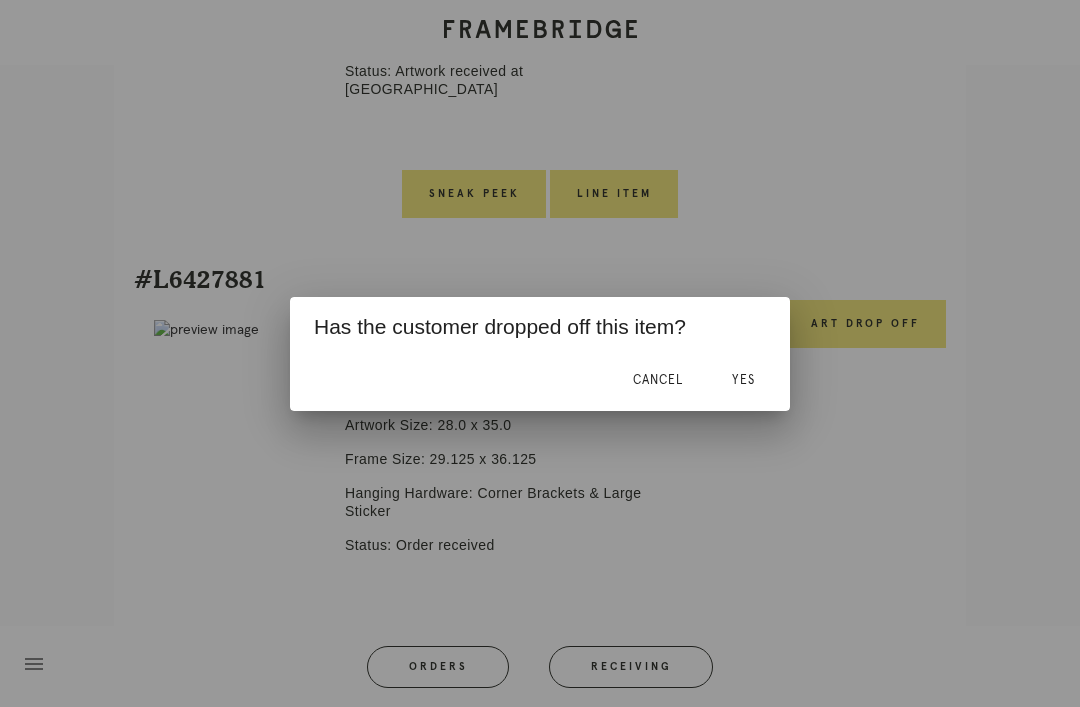 click on "Yes" at bounding box center (743, 381) 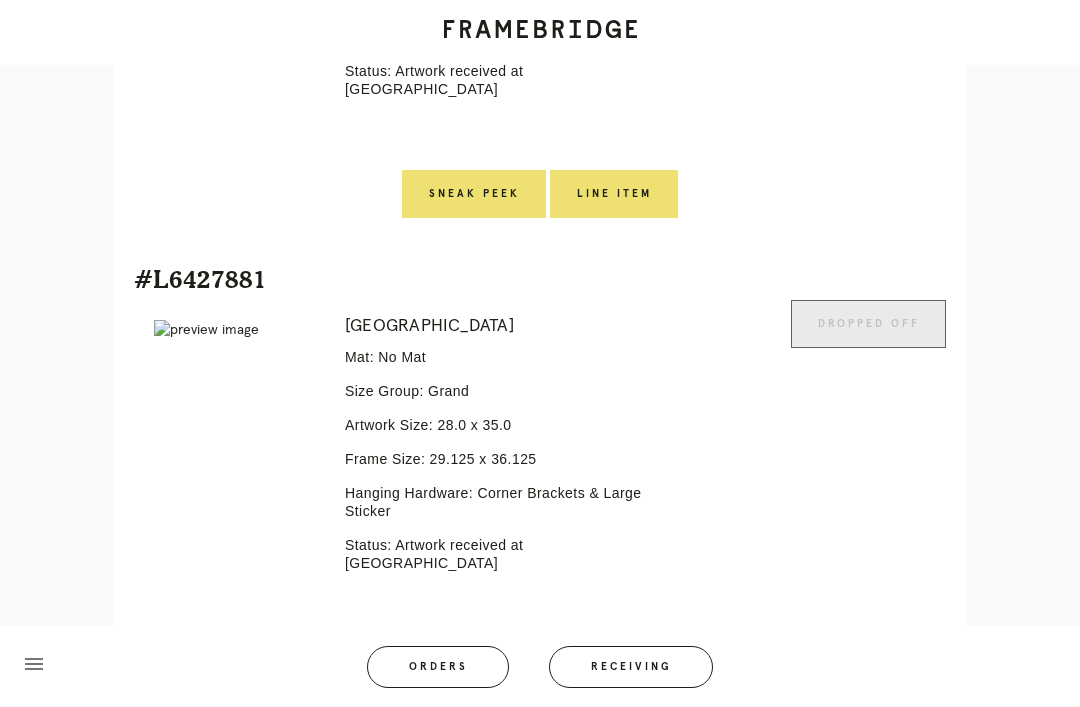 click on "Receiving" at bounding box center [631, 667] 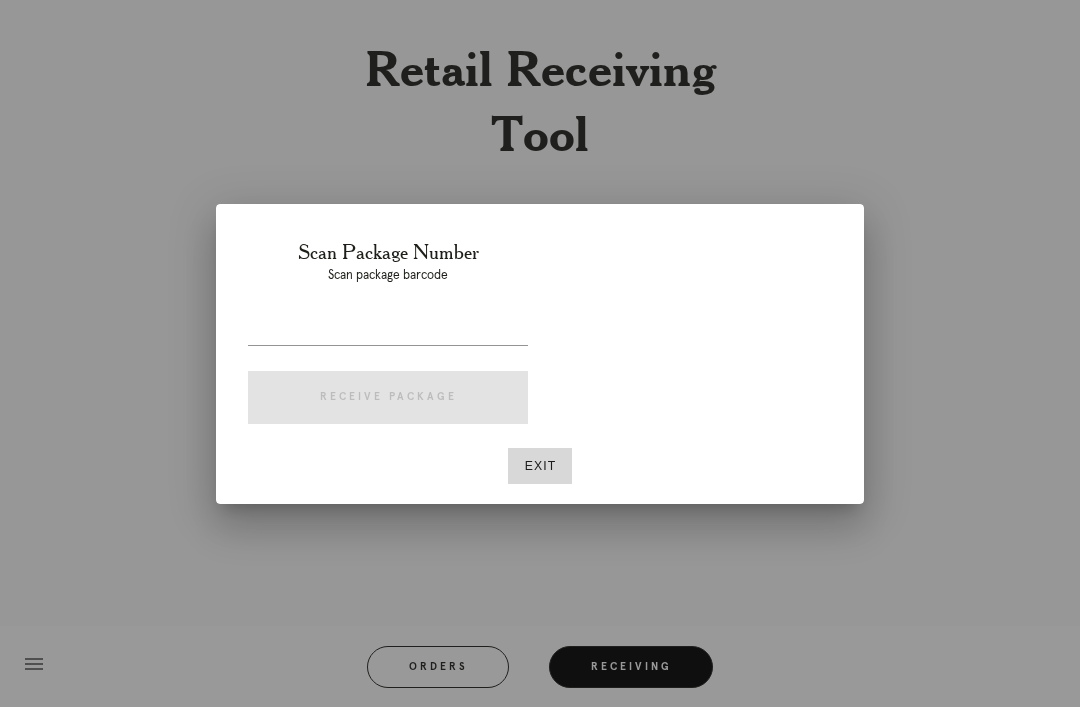 scroll, scrollTop: 64, scrollLeft: 0, axis: vertical 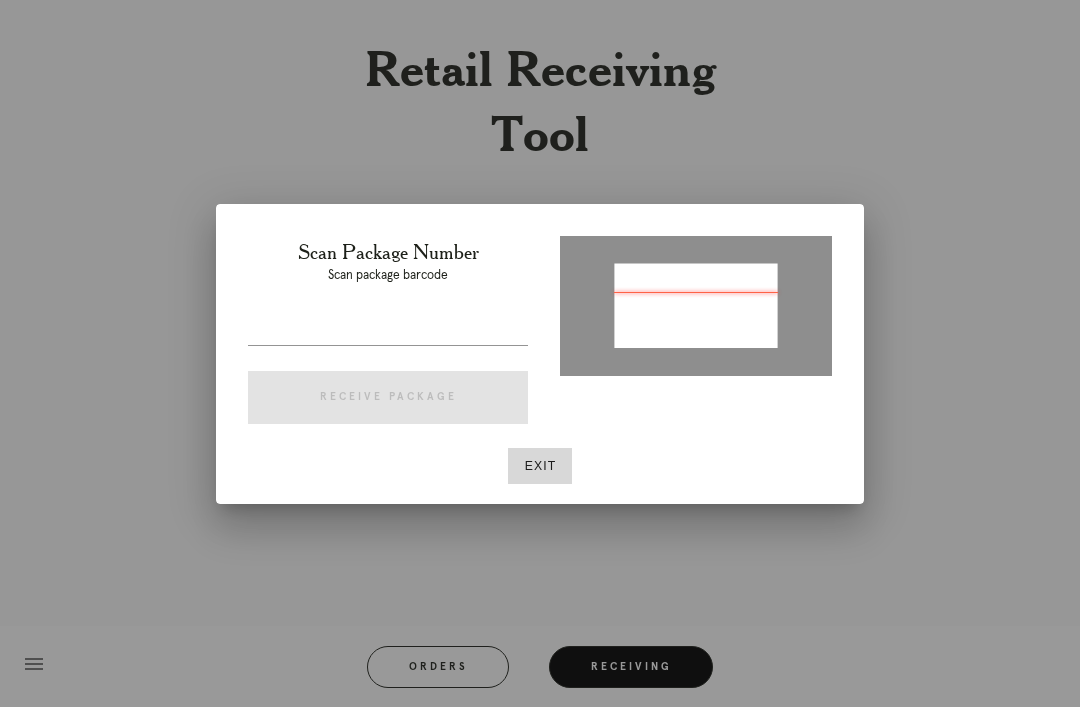 type on "P153282742054505" 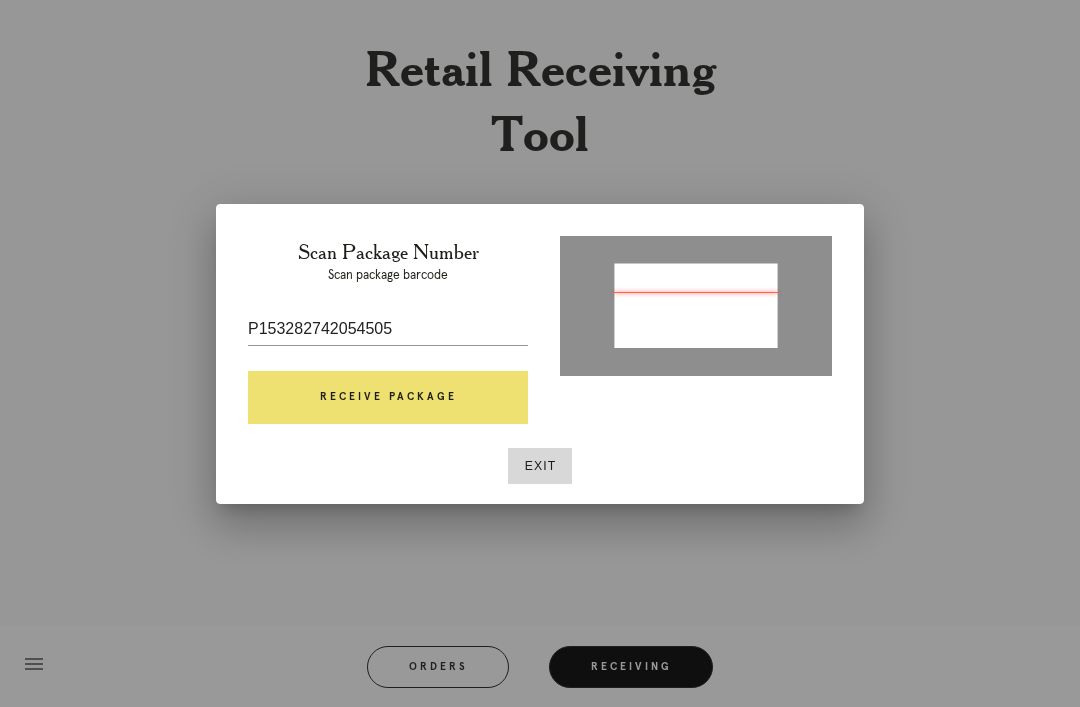 click on "Receive Package" at bounding box center (388, 398) 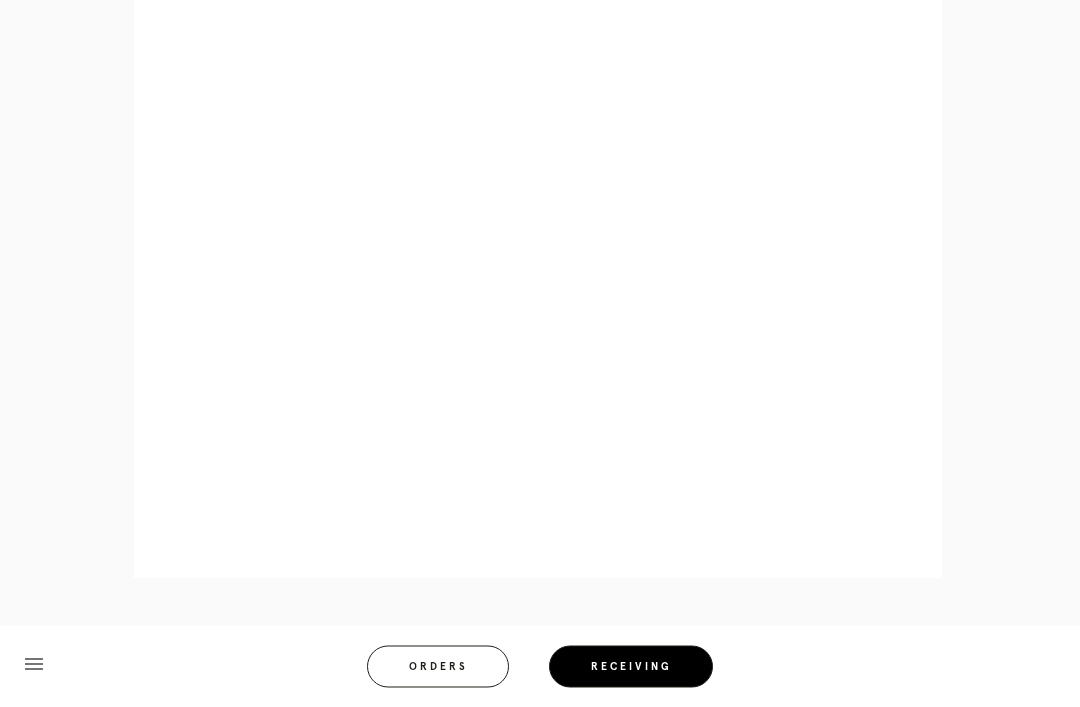 scroll, scrollTop: 928, scrollLeft: 0, axis: vertical 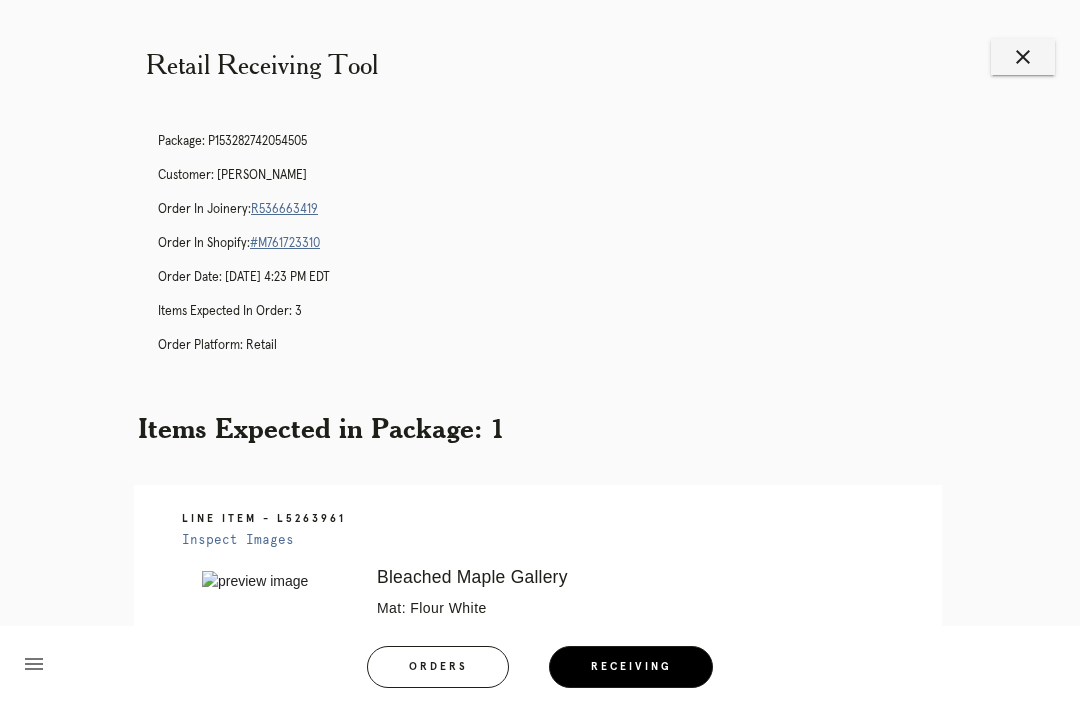 click on "close" at bounding box center (1023, 57) 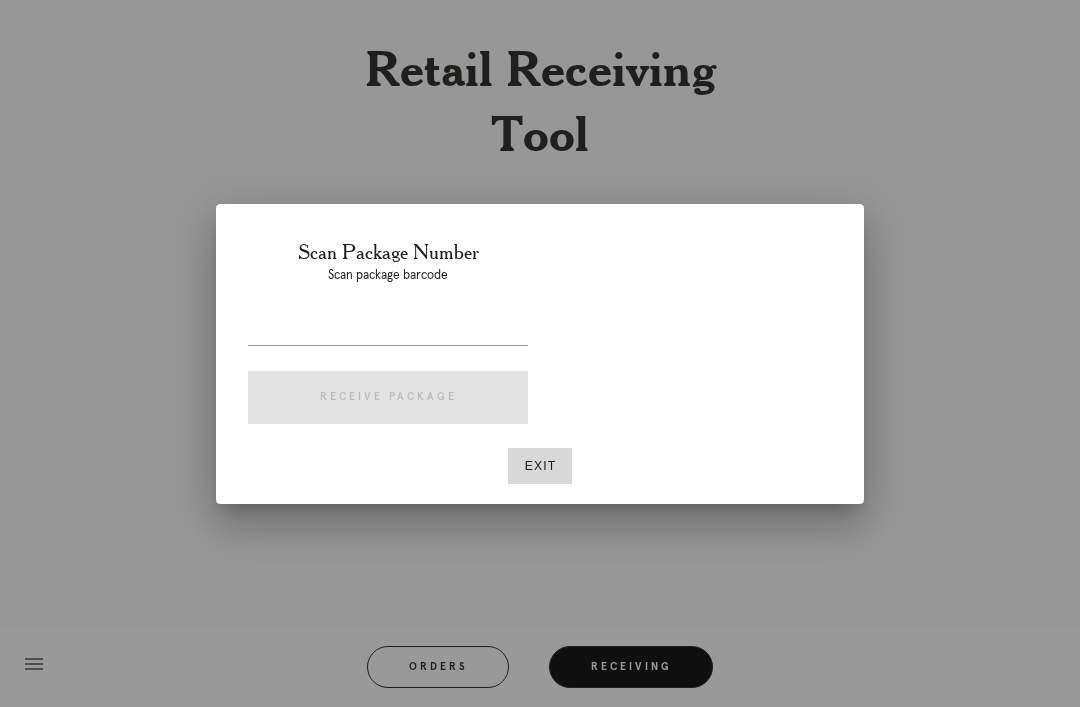 scroll, scrollTop: 0, scrollLeft: 0, axis: both 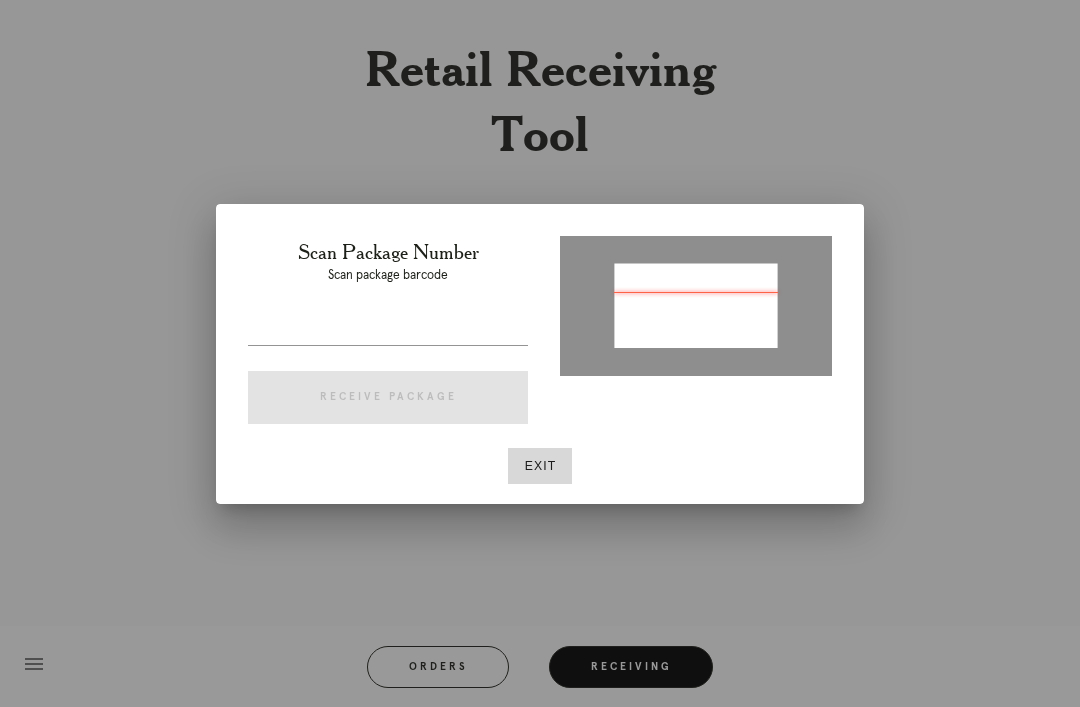 type on "P655365198800656" 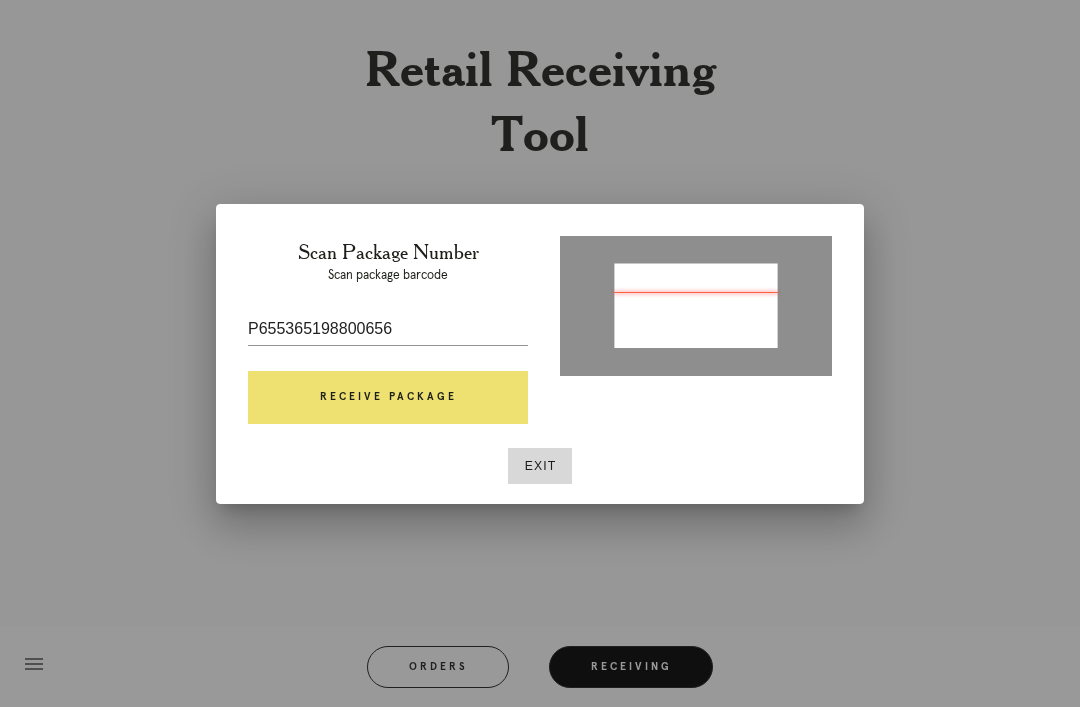click on "Receive Package" at bounding box center (388, 398) 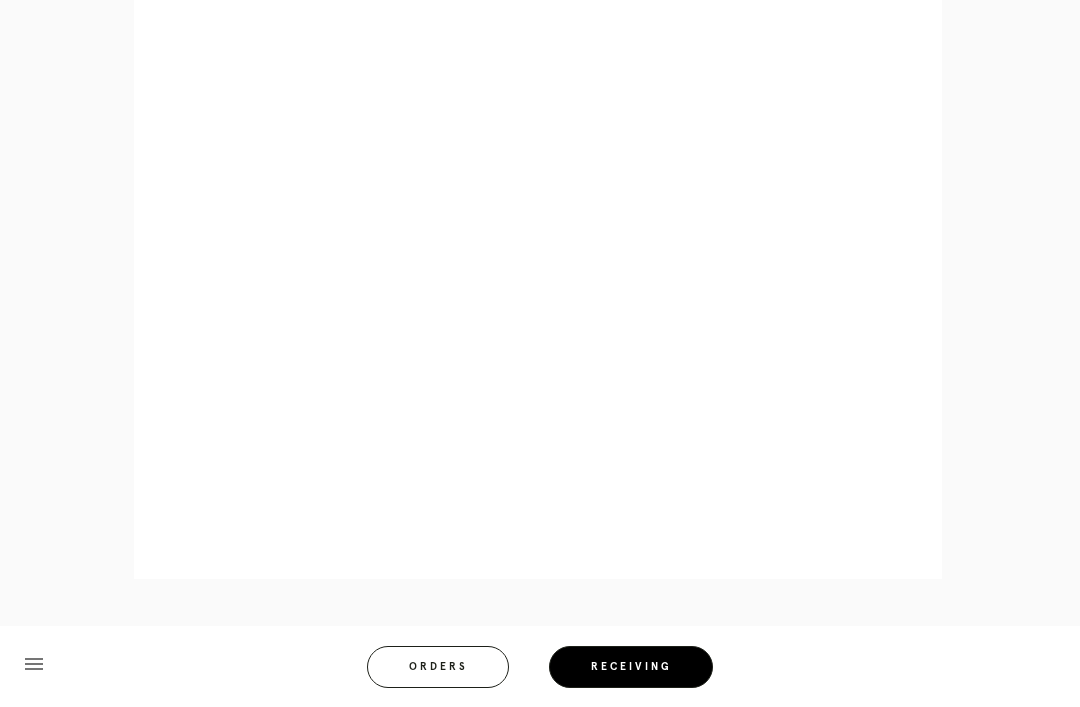 scroll, scrollTop: 1066, scrollLeft: 0, axis: vertical 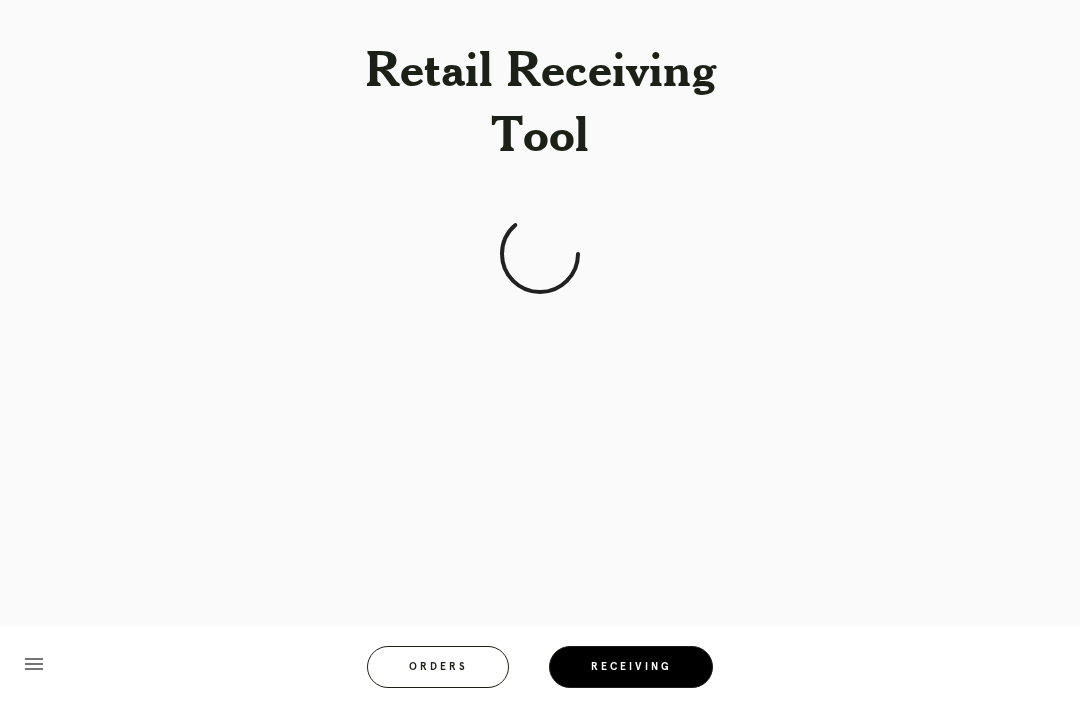 click on "Retail Receiving Tool
menu
Orders
Receiving
Logged in as:   angela.dizon@framebridge.com   Park Slope
Logout" at bounding box center (540, 353) 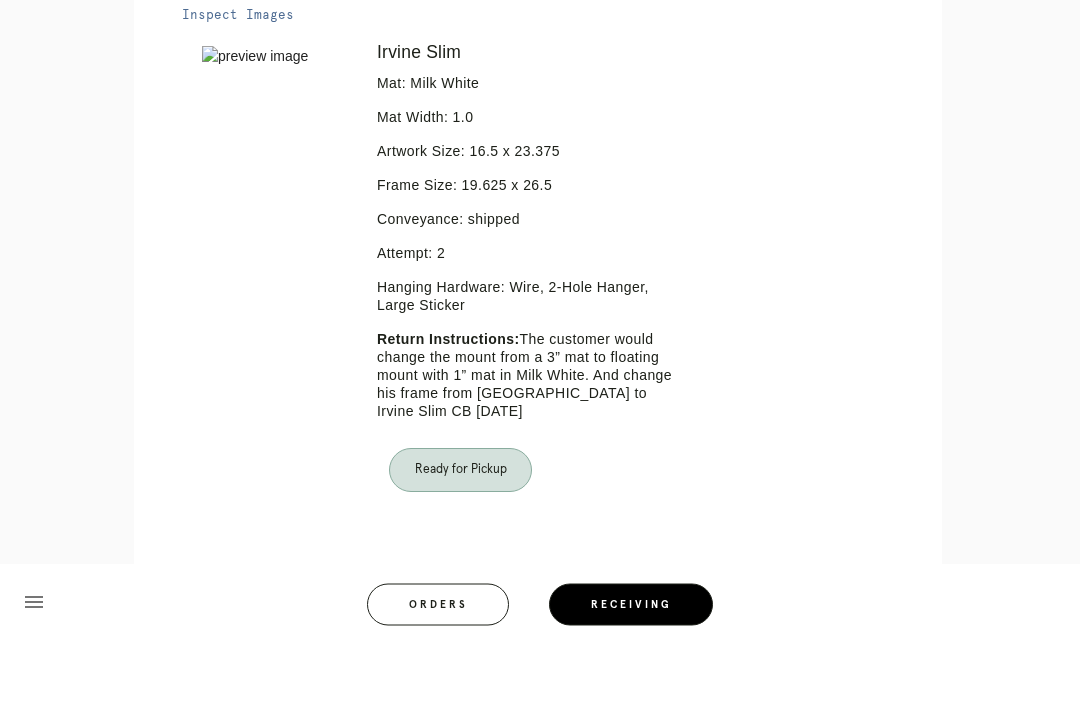 scroll, scrollTop: 462, scrollLeft: 0, axis: vertical 